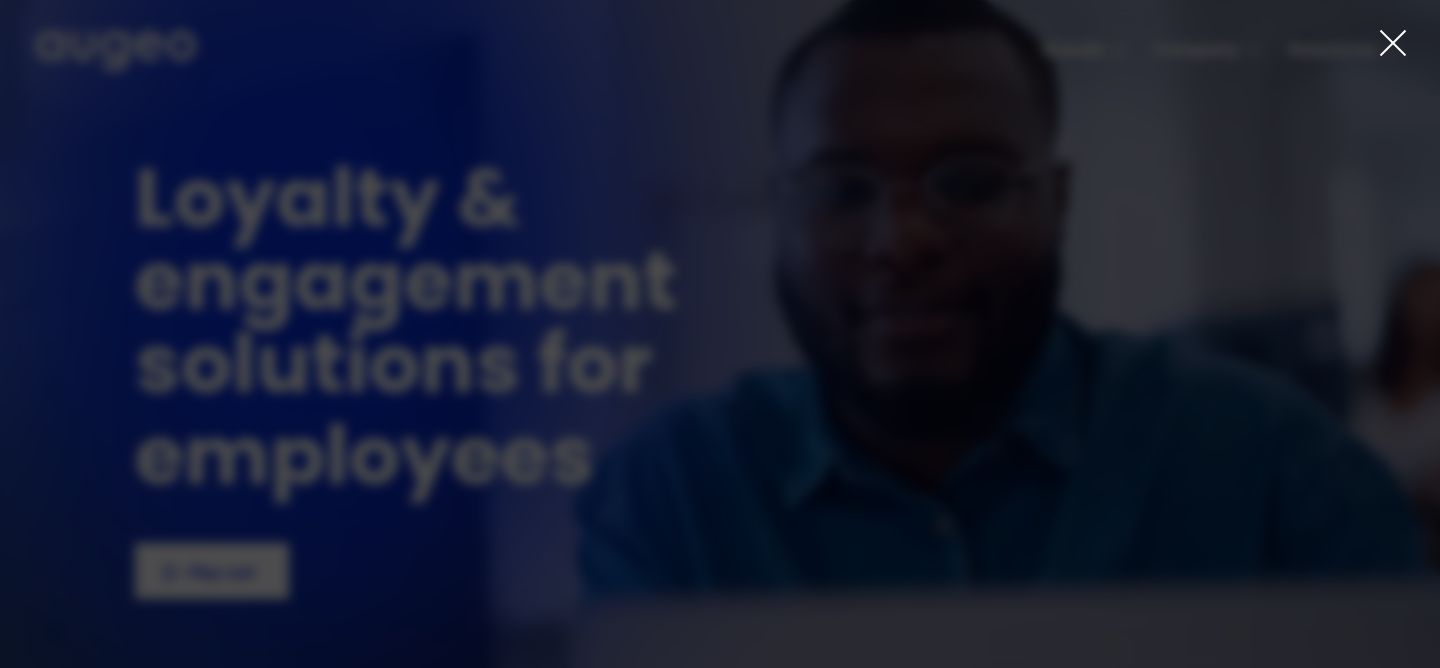 scroll, scrollTop: 0, scrollLeft: 0, axis: both 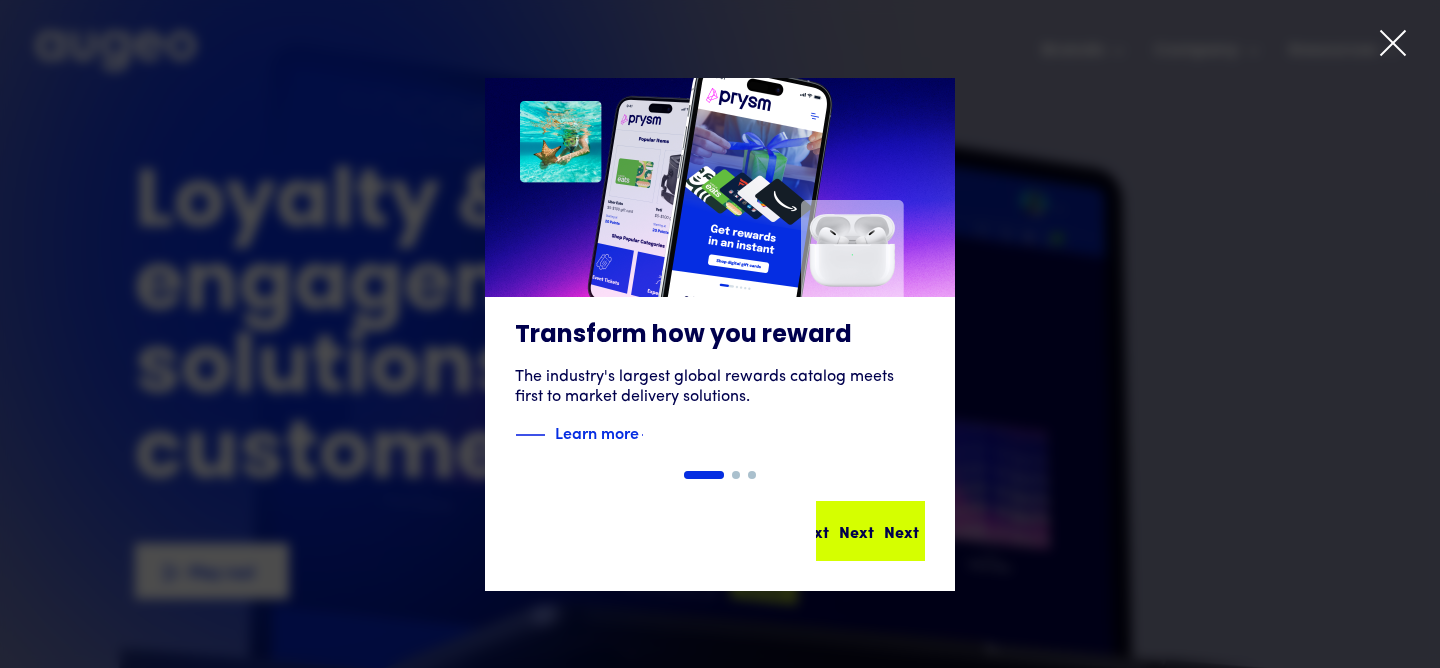 click on "Next Next Next Next" at bounding box center (879, 531) 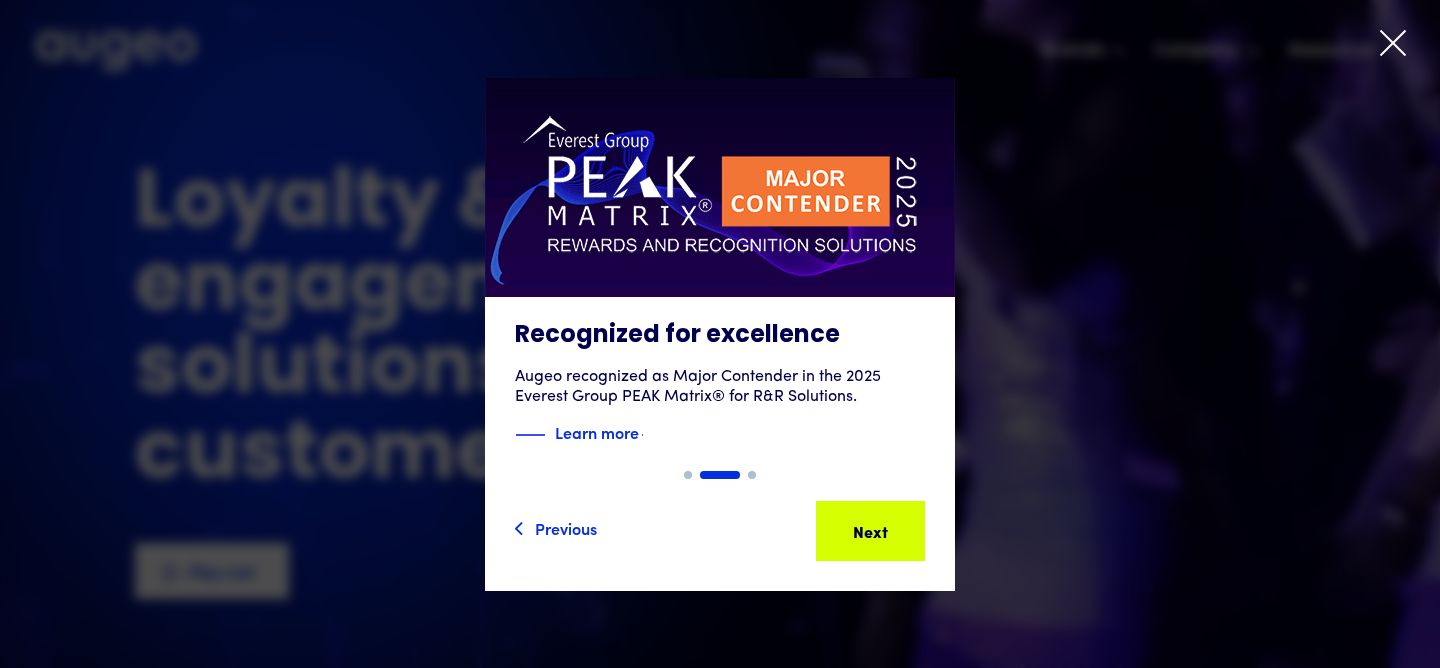 click on "Transform how you reward The industry's largest global rewards catalog meets first to market delivery solutions. Learn more
Previous Next Next Next Next Next" at bounding box center (-720, 334) 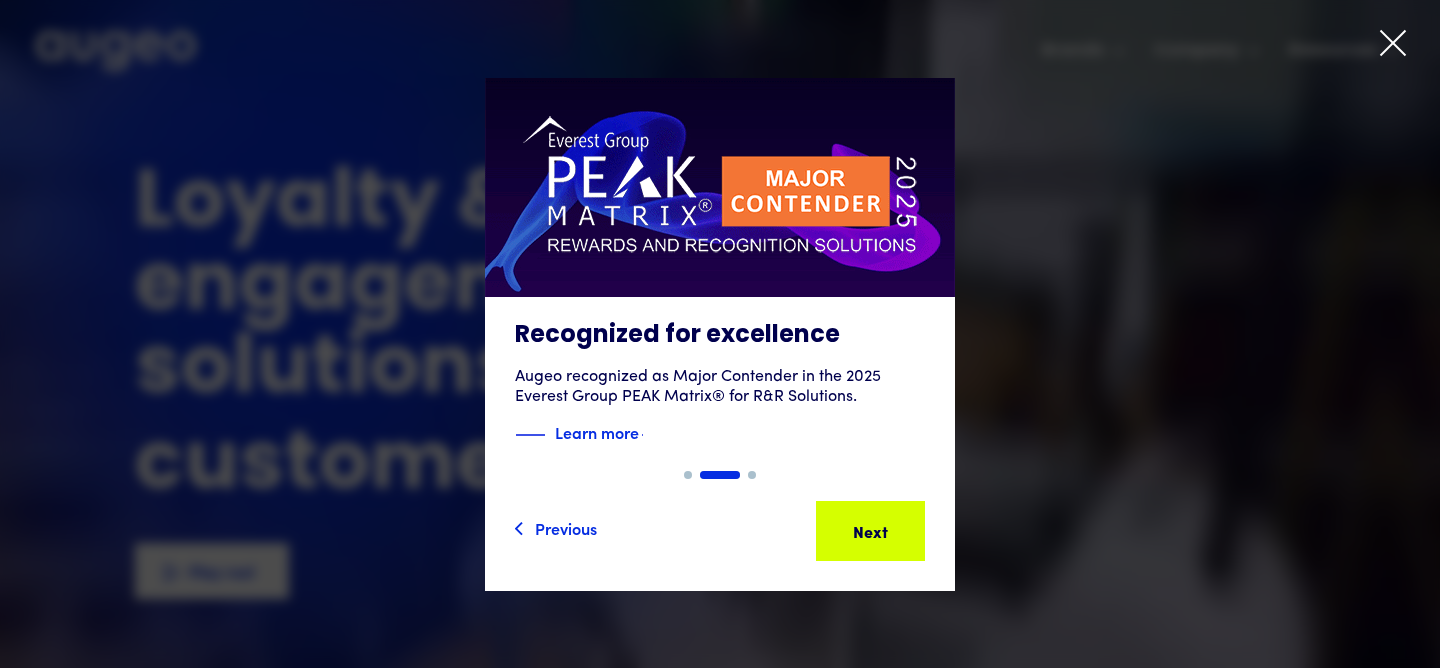 click on "Next" at bounding box center [901, 531] 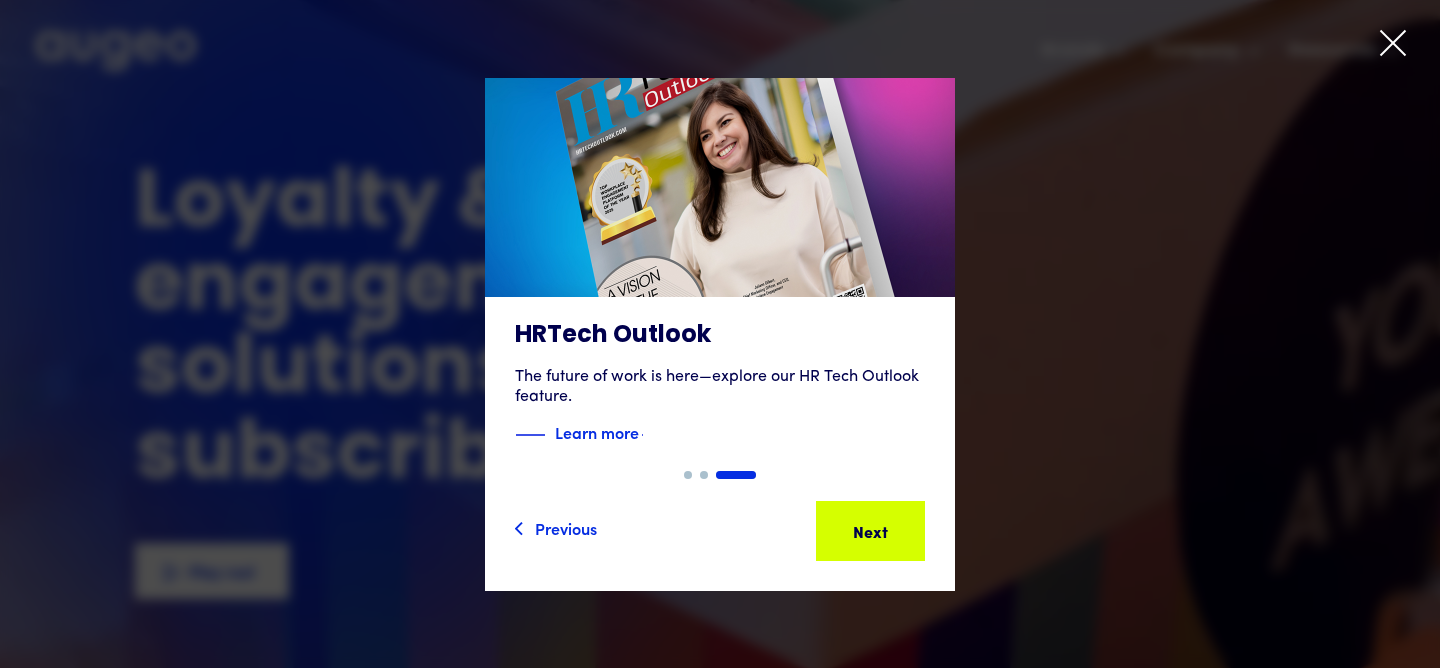click on "Recognized for excellence Augeo recognized as Major Contender in the 2025 Everest Group PEAK Matrix® for R&R Solutions. Learn more
Previous Next Next Next Next Next" at bounding box center [-720, 334] 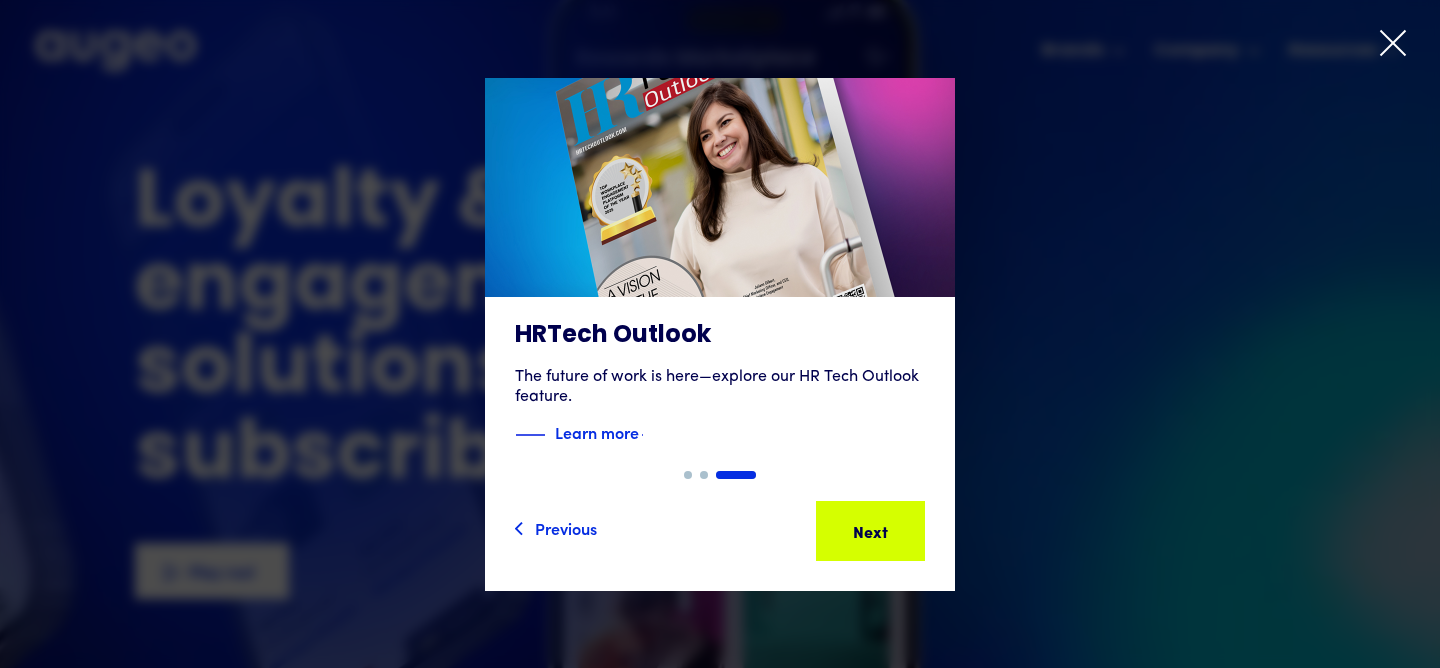 click on "Next" at bounding box center (901, 531) 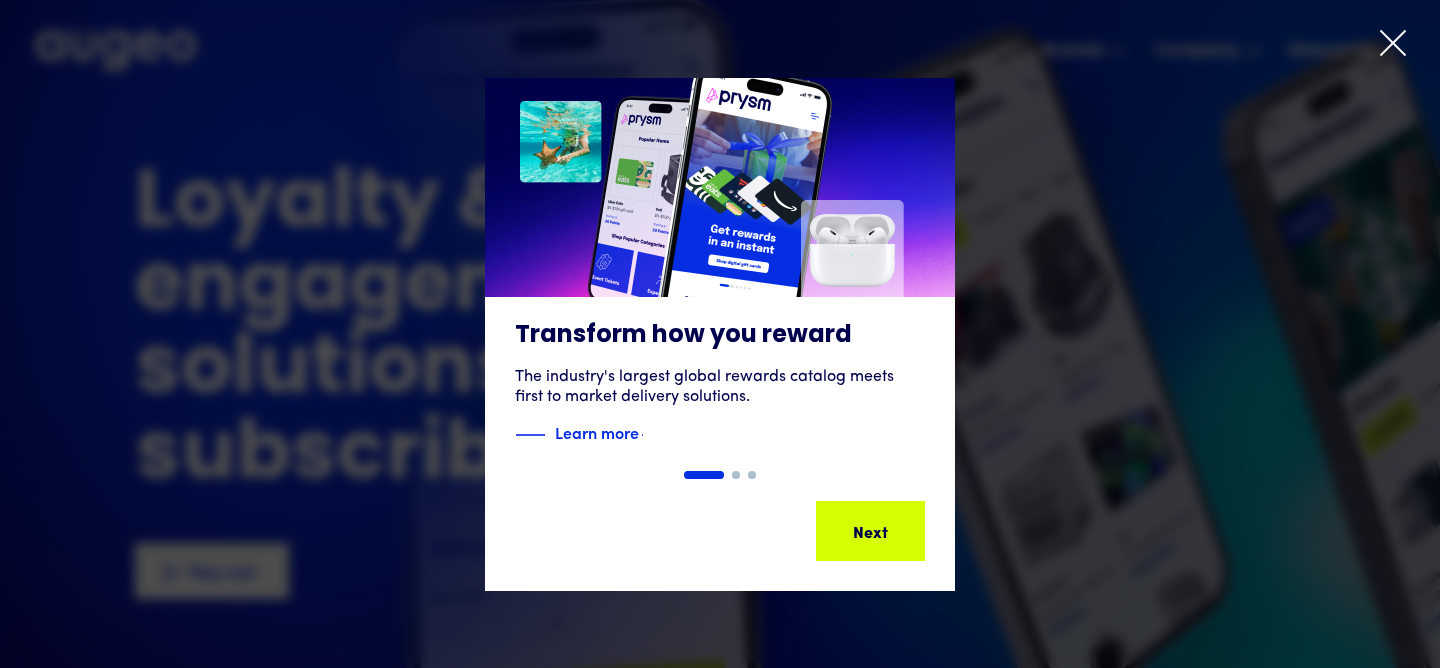 click on "Slide 1 of 3.
Transform how you reward The industry's largest global rewards catalog meets first to market delivery solutions. Learn more
Previous Next Next Next Next Next
Recognized for excellence Augeo recognized as Major Contender in the 2025 Everest Group PEAK Matrix® for R&R Solutions. Learn more
Previous Next Next Next Next Next
HRTech Outlook The future of work is here—explore our HR Tech Outlook feature. Learn more
Previous Next Next Next Next Next" at bounding box center [720, 334] 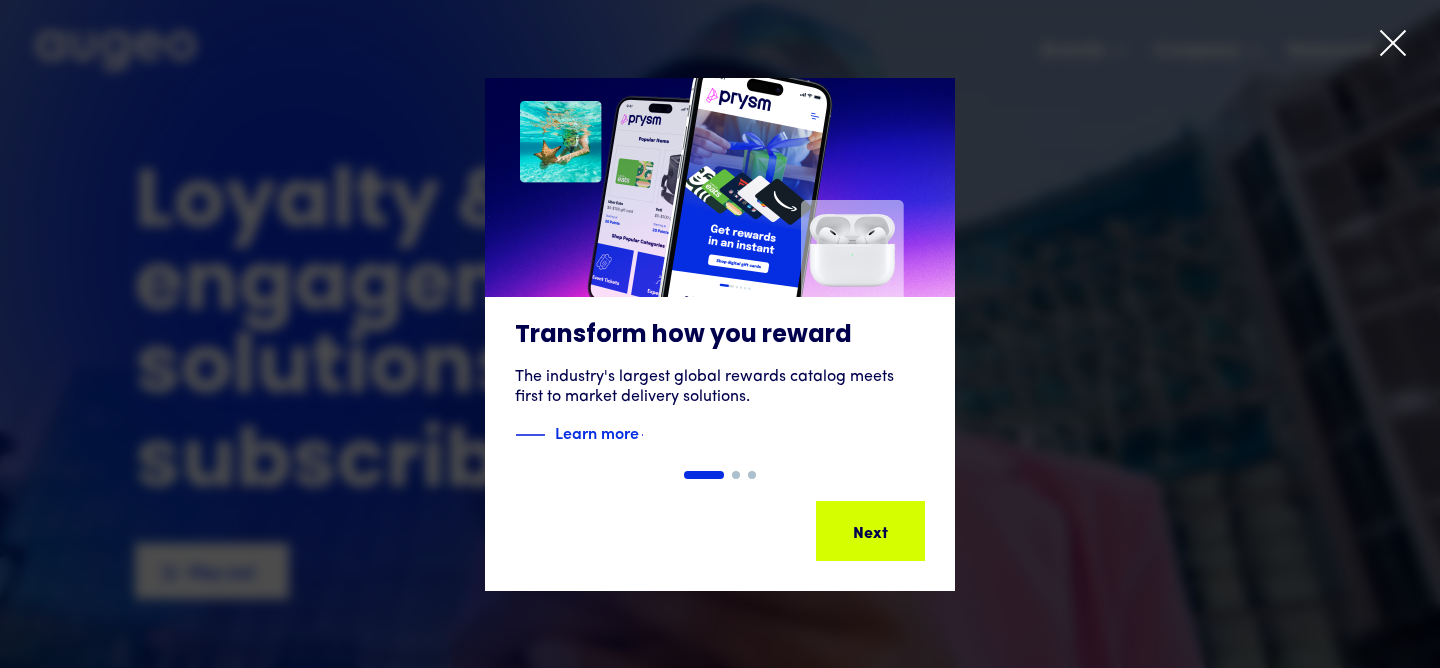 click on "Next" at bounding box center (901, 531) 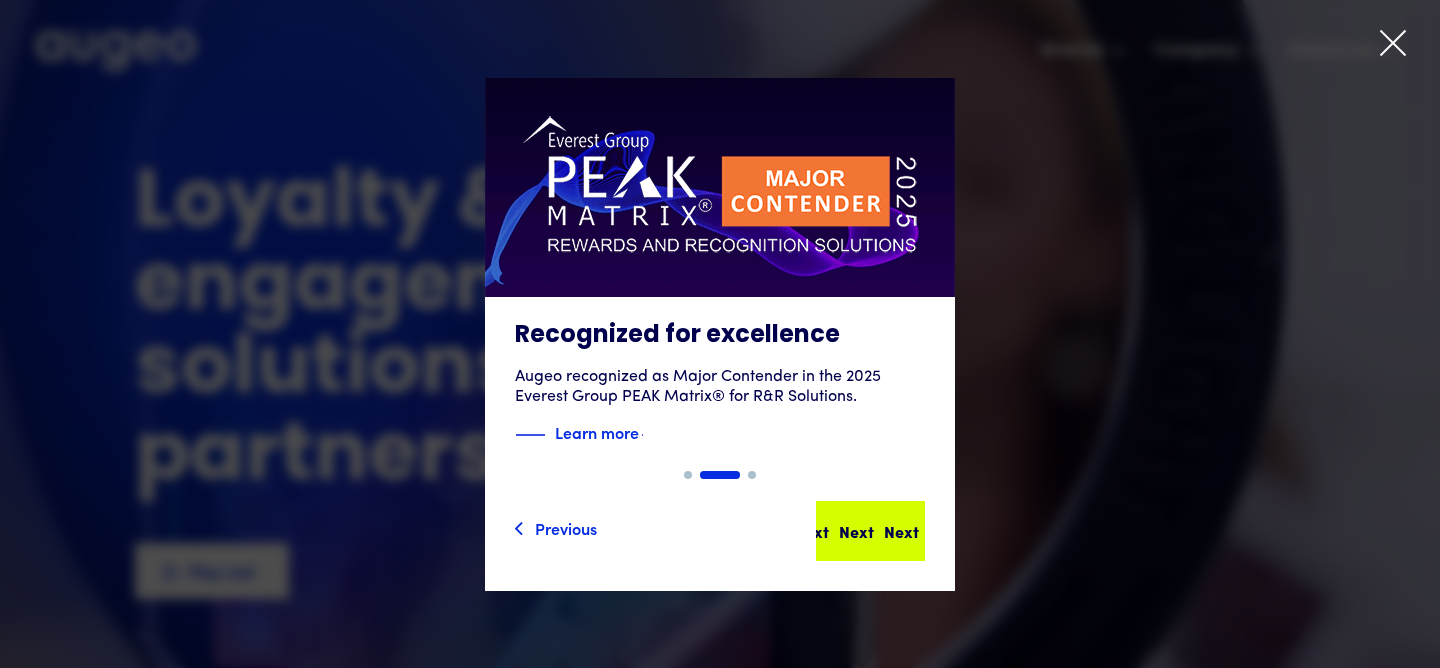 click on "Next Next Next Next" at bounding box center (879, 531) 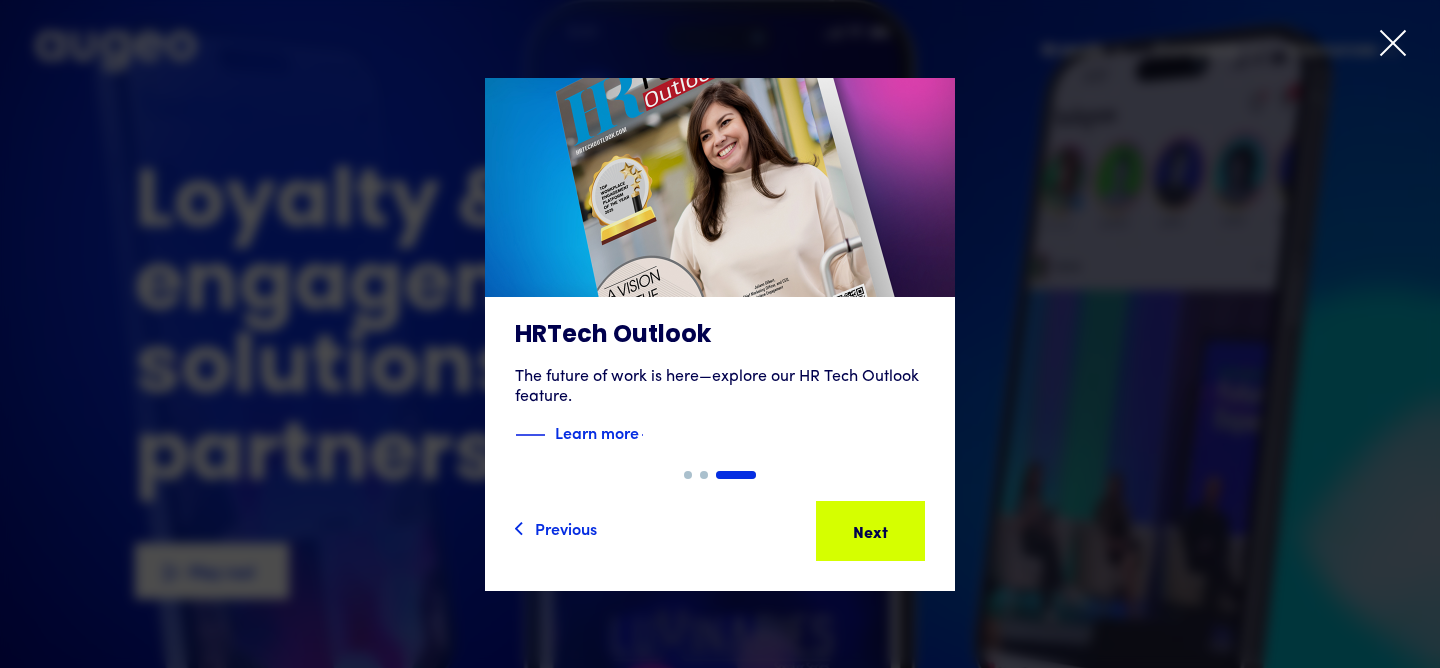 click on "Next" at bounding box center (901, 531) 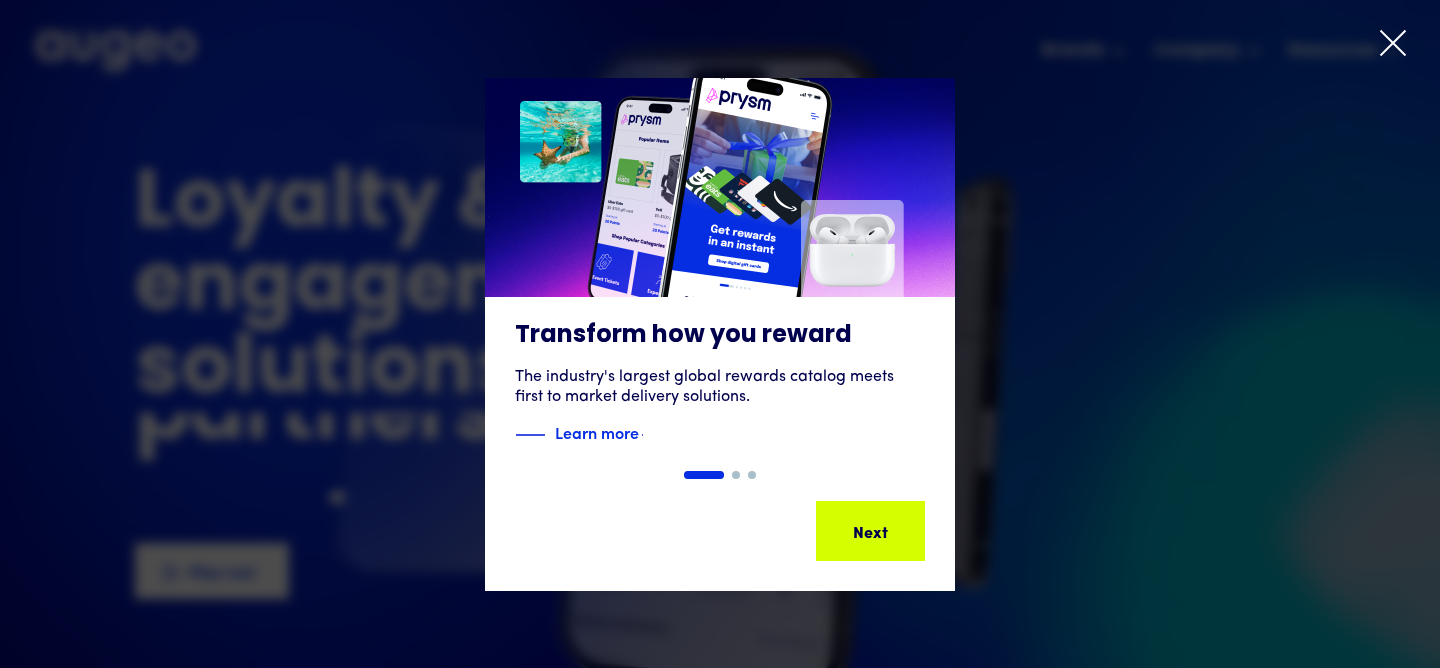 click on "Next" at bounding box center (901, 531) 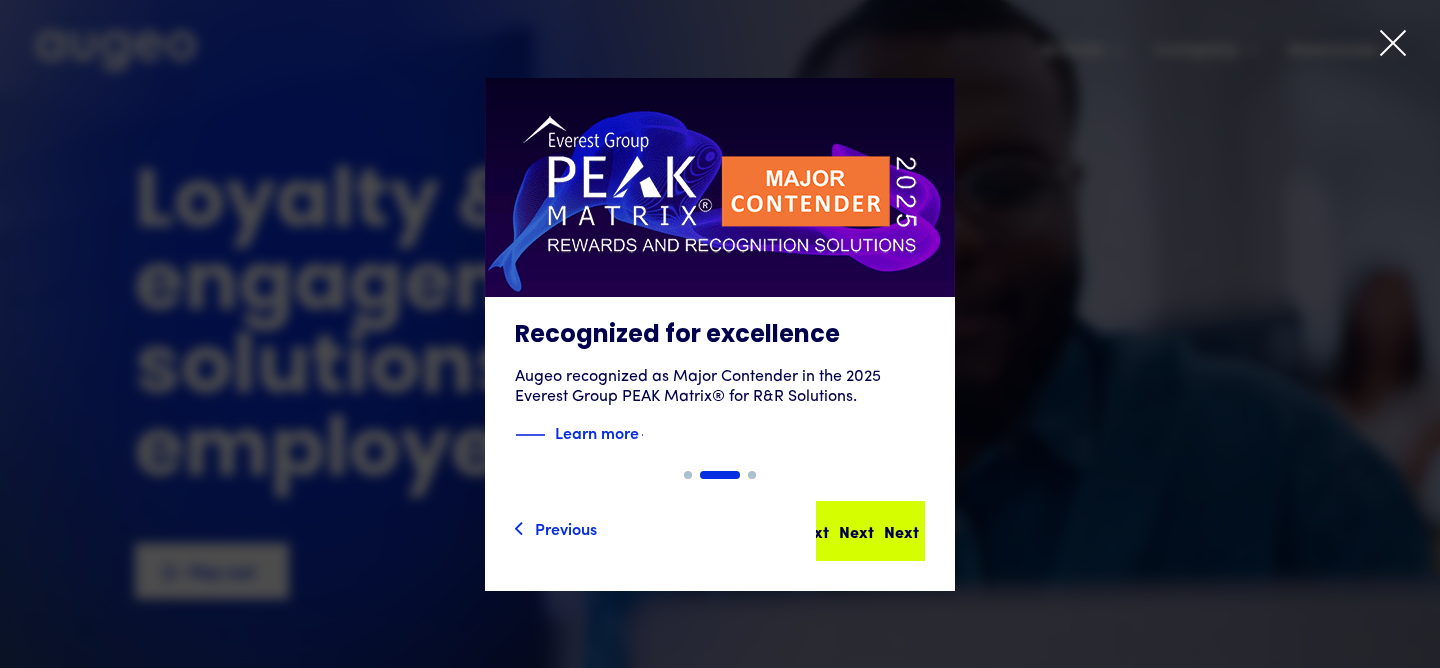click on "Next" at bounding box center [901, 531] 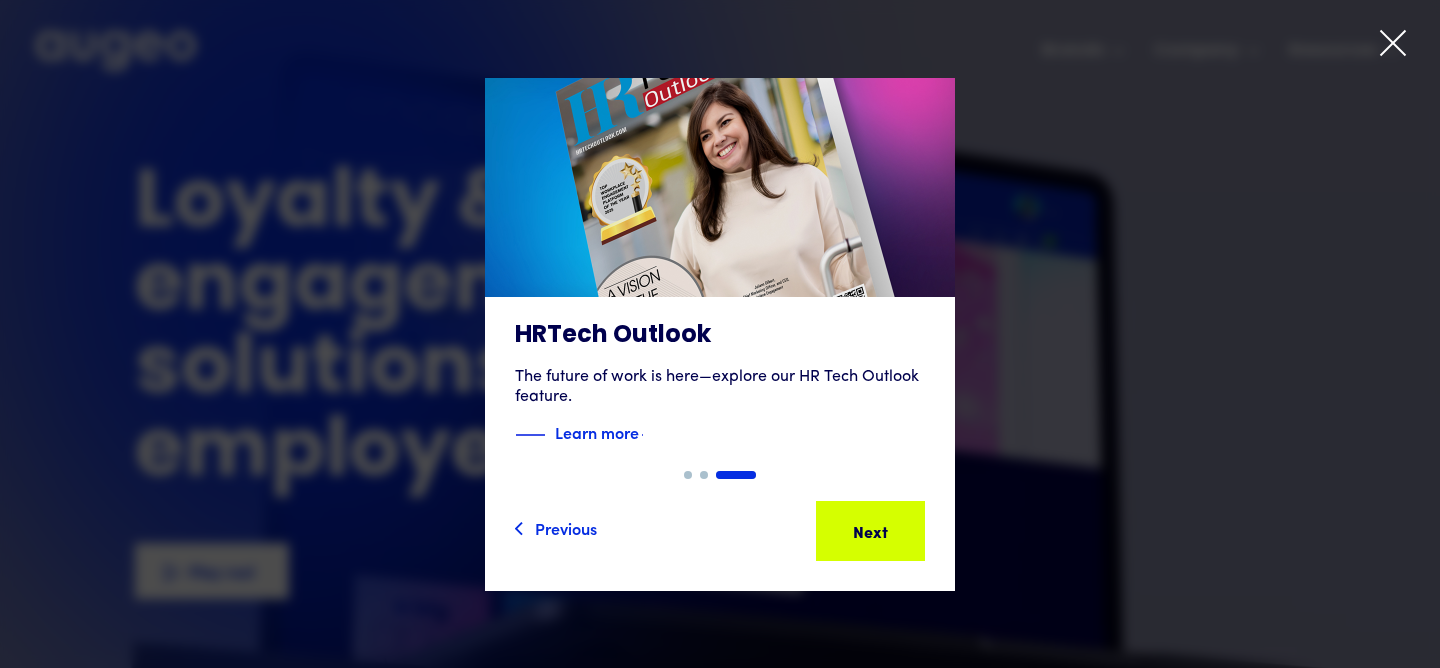 click on "Next" at bounding box center (901, 531) 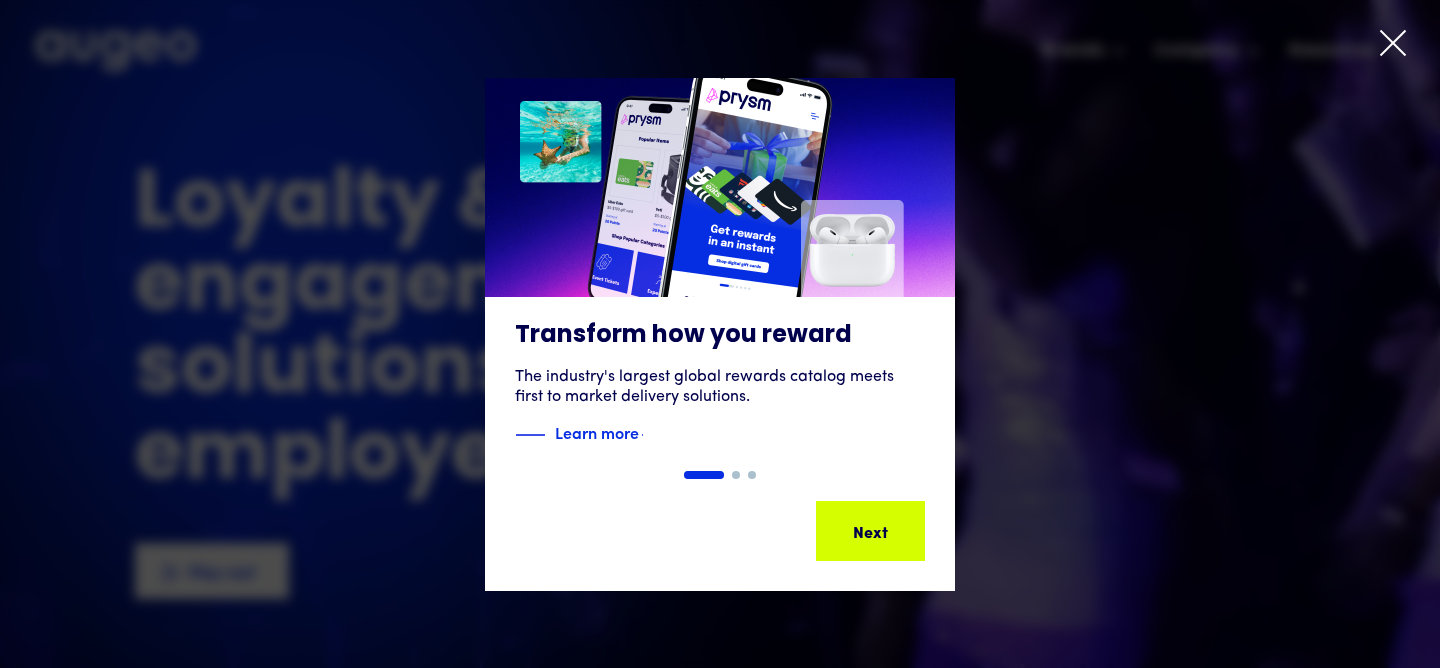 click on "Next" at bounding box center (901, 531) 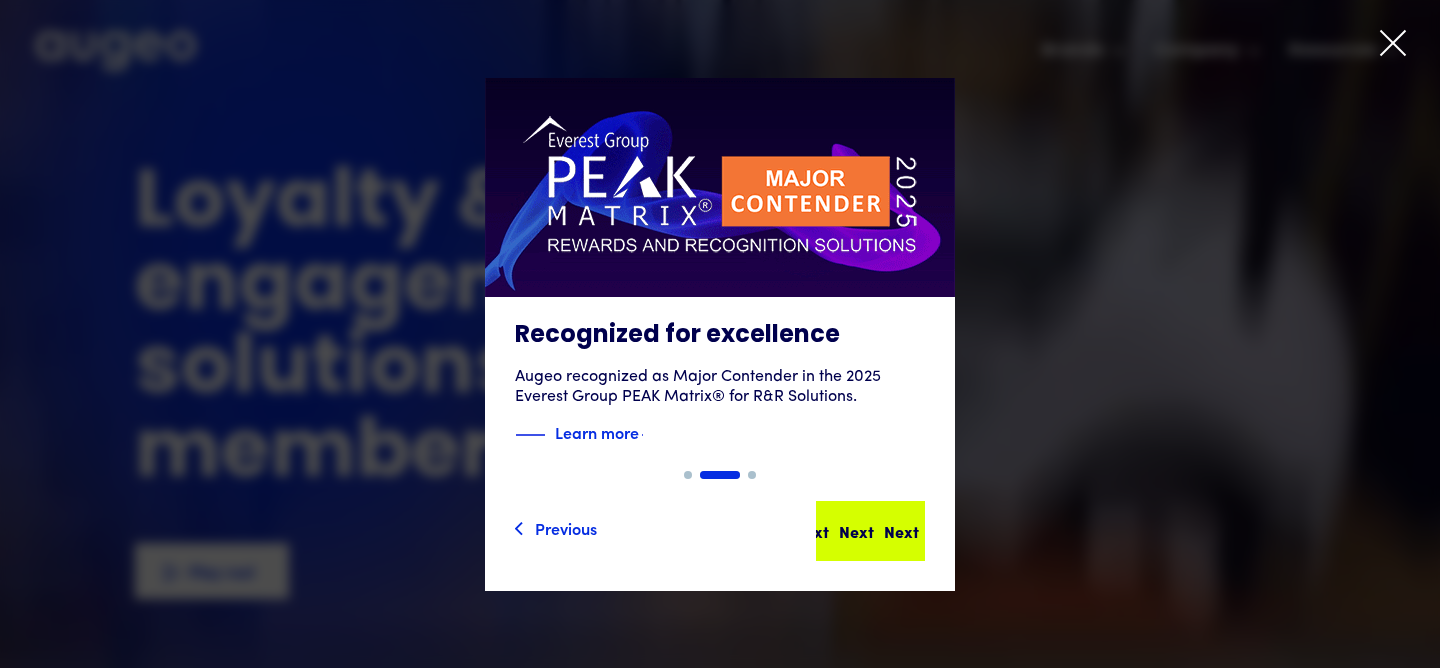 click on "Next" at bounding box center [901, 531] 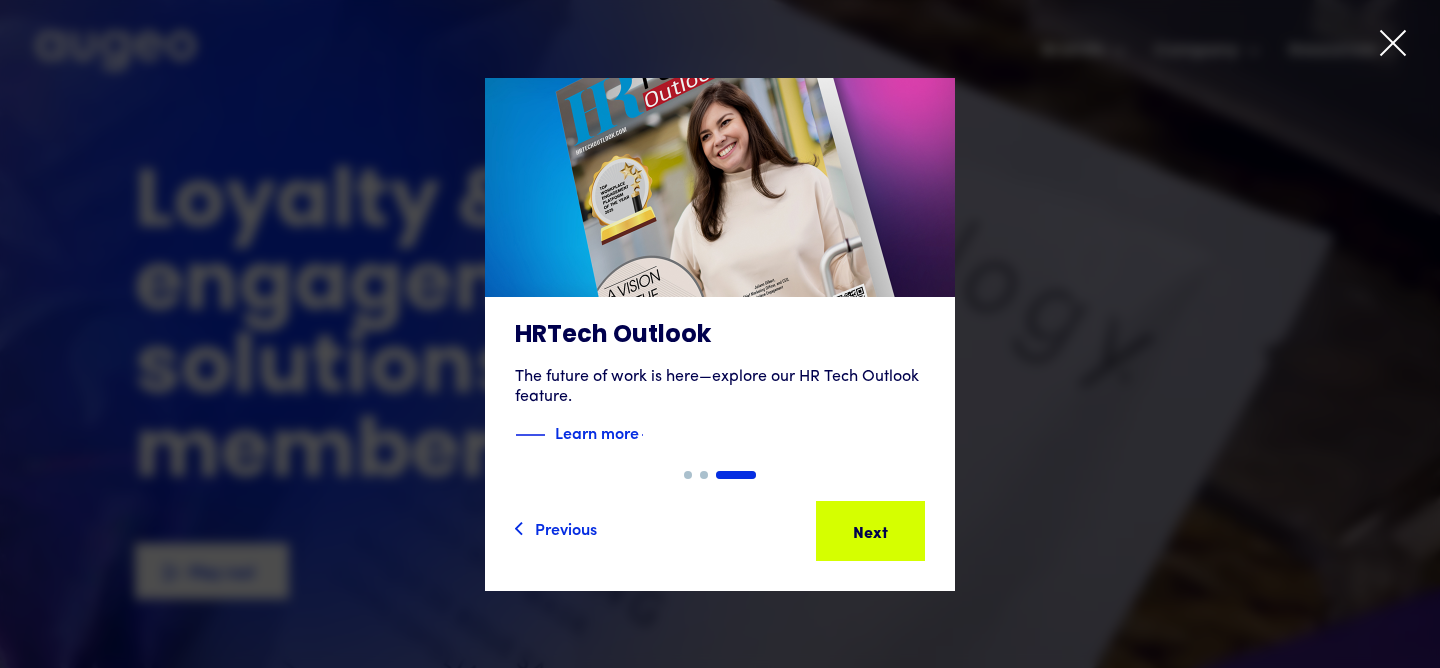 click on "Next Next Next Next" at bounding box center (879, 531) 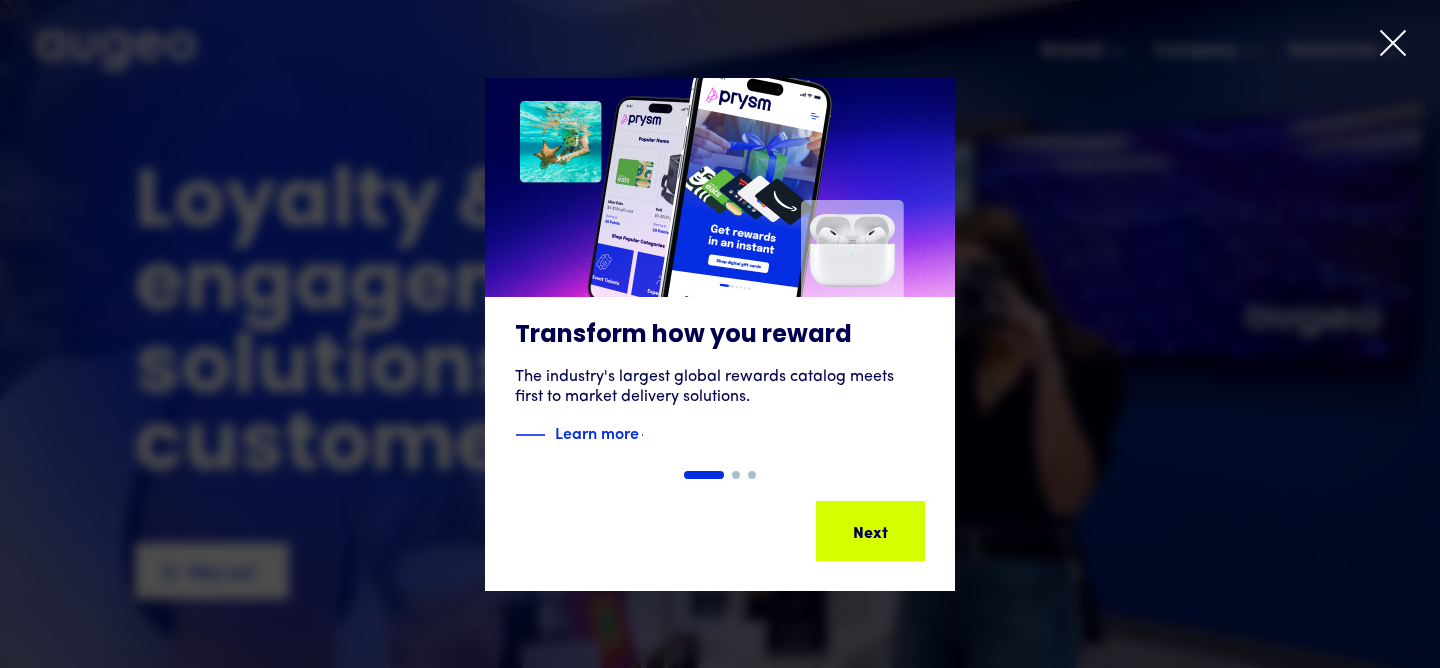 click on "Next" at bounding box center (901, 531) 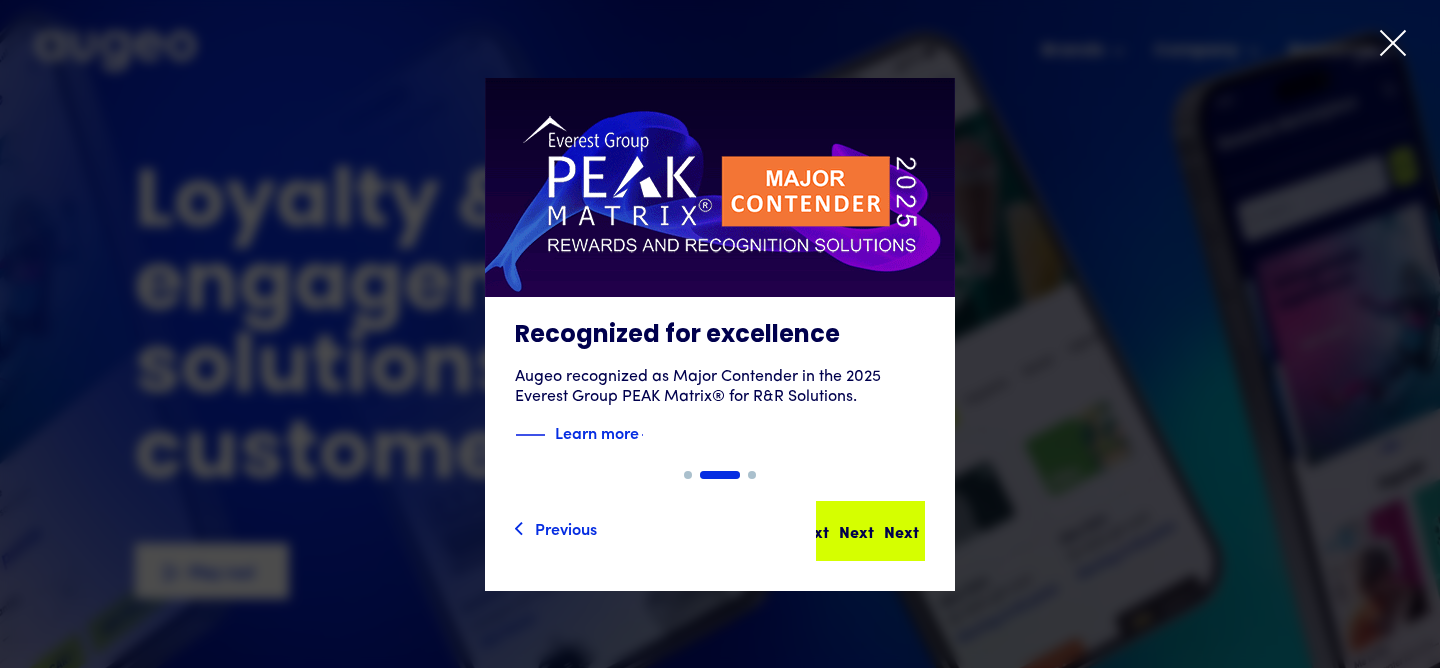 click on "Next" at bounding box center (901, 531) 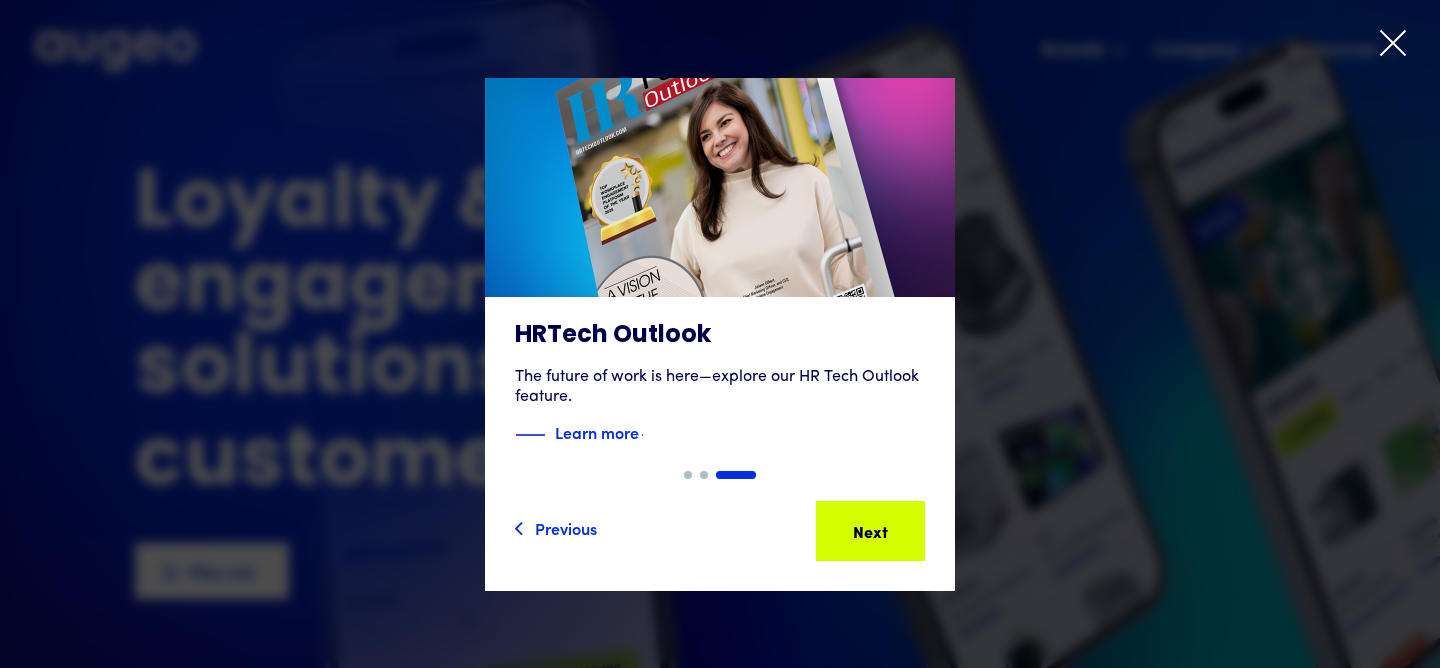 click at bounding box center [1393, 43] 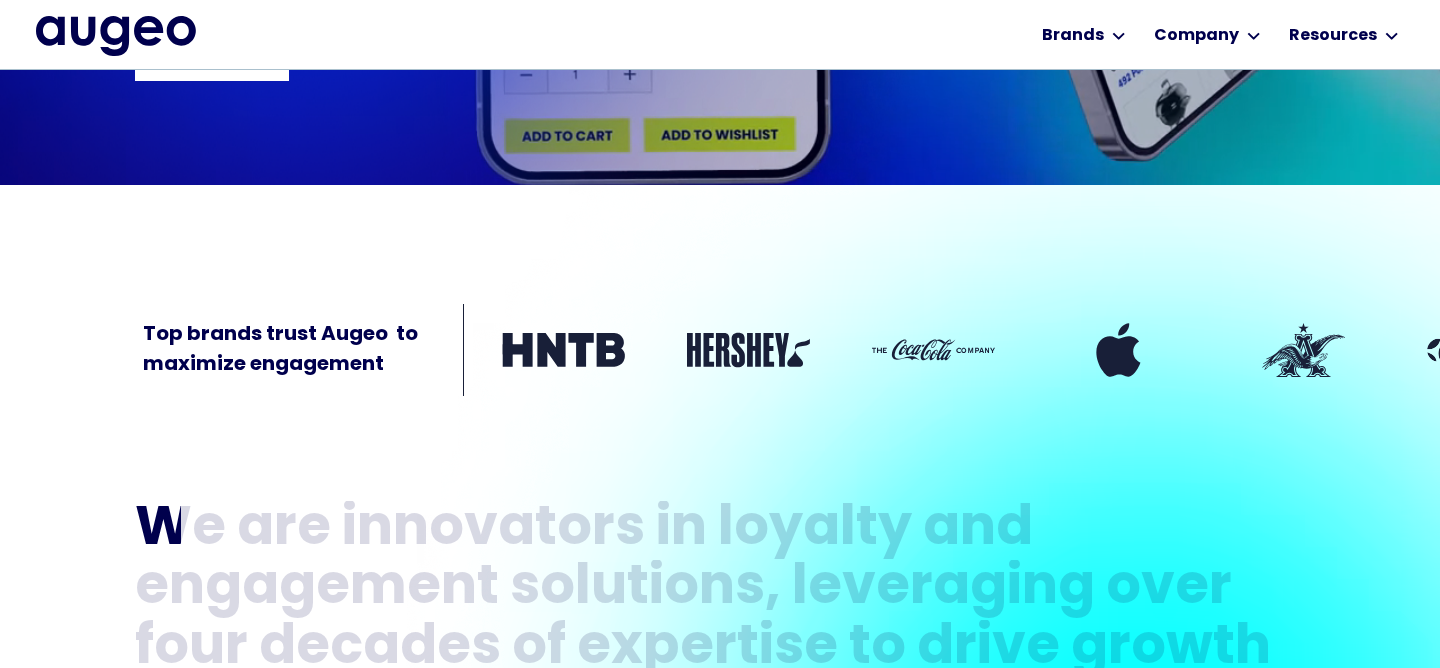 scroll, scrollTop: 488, scrollLeft: 0, axis: vertical 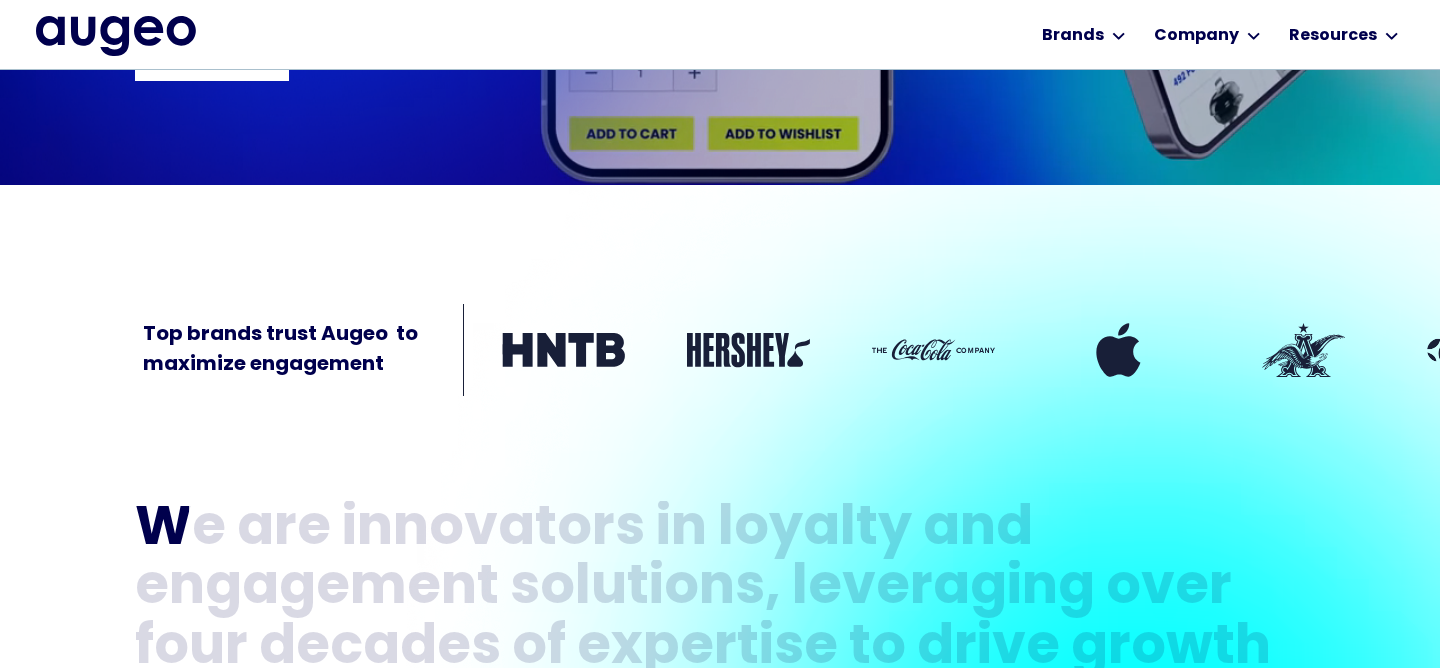 click on "Workplace solutions
Employee recognition & rewards Channel Loyalty Sales incentives Brands
Augeo Workplace Augeo Experience Augeo Rewards BN, an Augeo company Kigo, an Augeo company Company
About Leadership Incubation Corporate Social Responsibility Diversity, Equity, Inclusion & Belonging Careers  We're Hiring Contact Resources
Blog Posts News Videos Case Studies Guides Let's talk Let's talk Let's talk Let's talk Let's talk Brands Brands Augeo Workplace Augeo Experience Augeo Rewards BN, an Augeo company Kigo, an Augeo company Company Company About Leadership Incubation CSR DEIB Careers Contact Resources Resources Blog posts News Videos Case studies Guides Copyright © 2025 Augeo Privacy Policy Terms of Use 651.917.9143 info@auegeomarketing.com
Let's talk Let's talk Let's talk Let's talk Let's talk" at bounding box center (720, 34) 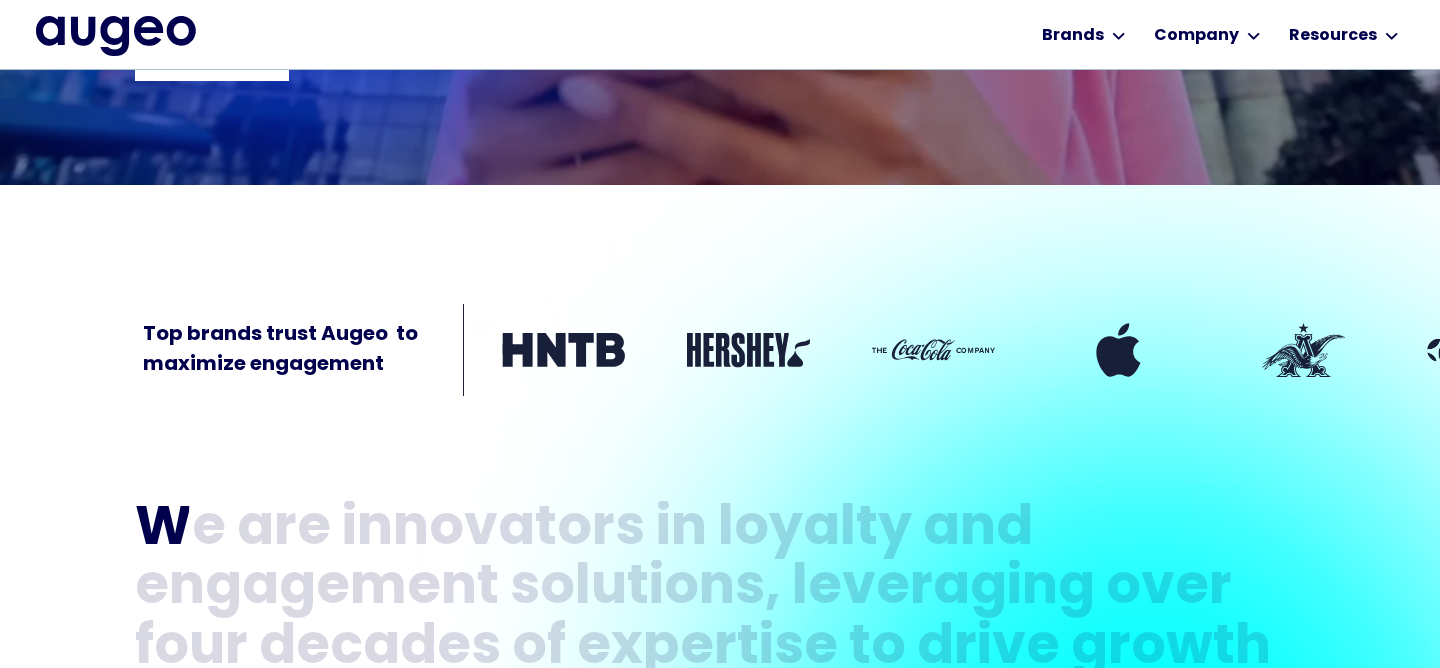click at bounding box center (116, 36) 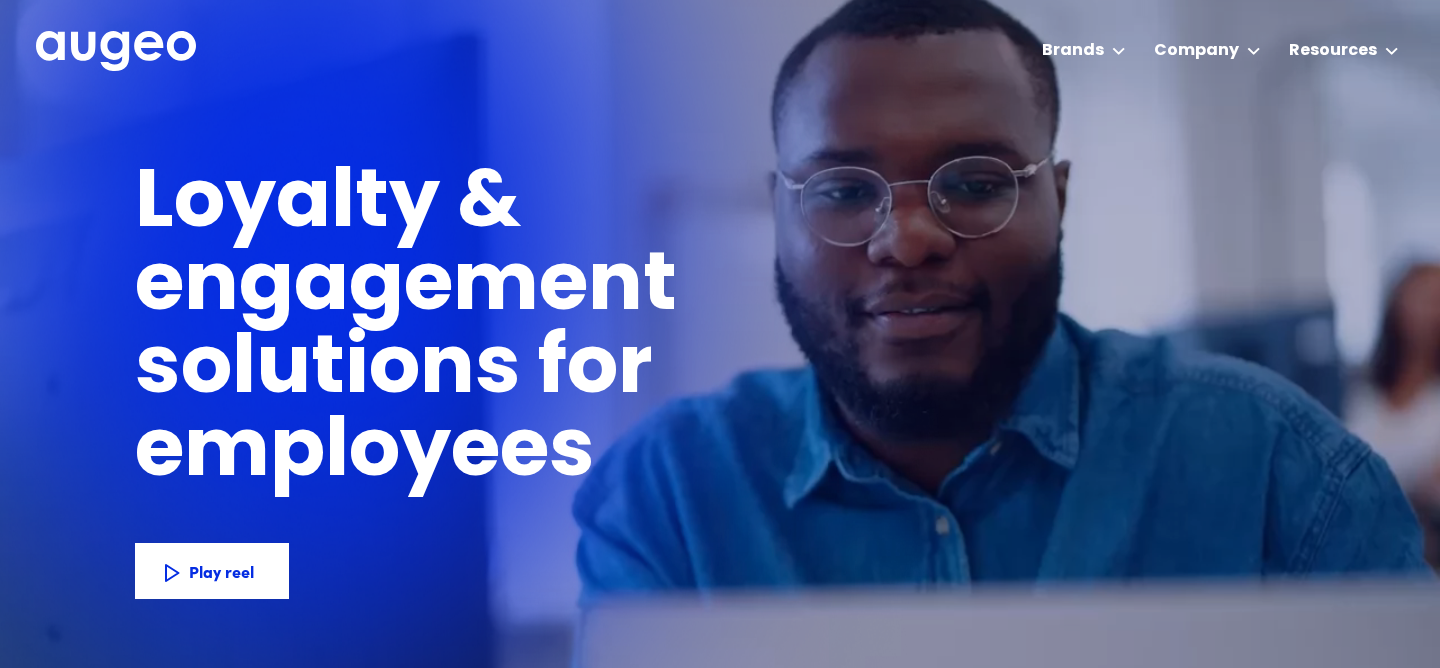 scroll, scrollTop: 0, scrollLeft: 0, axis: both 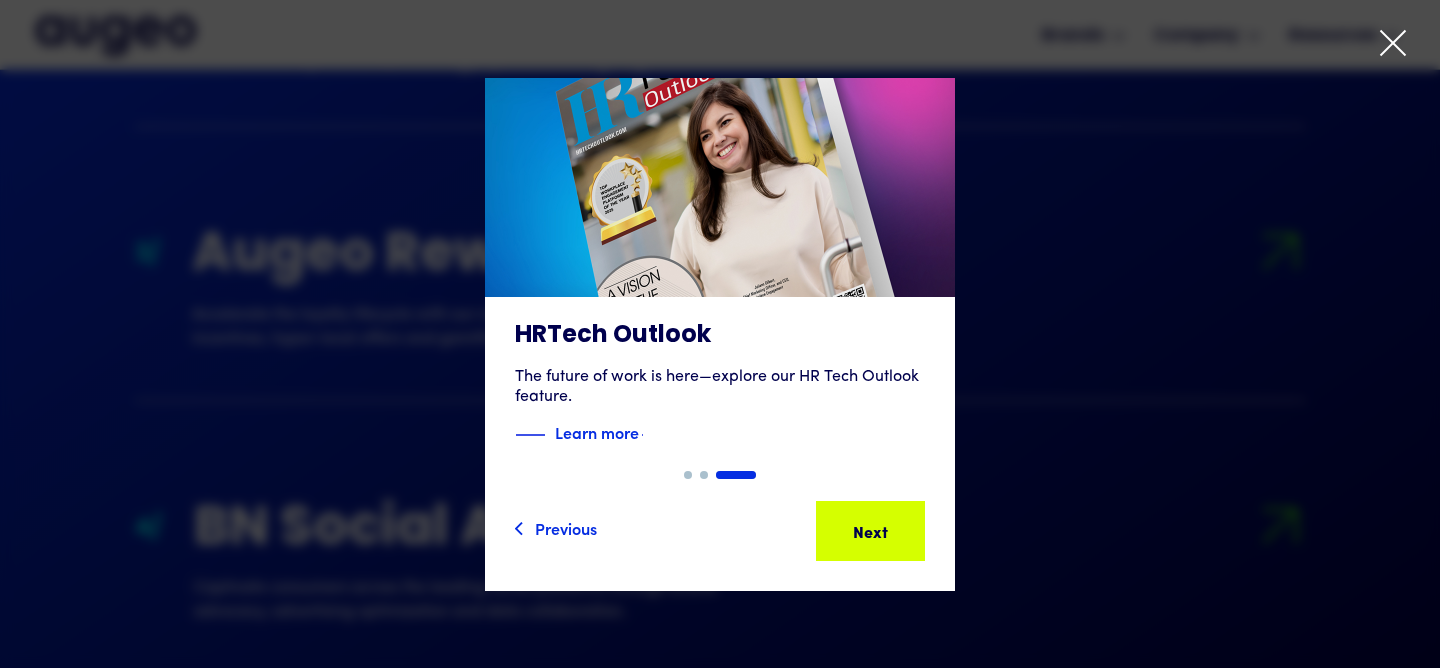 click at bounding box center [720, 334] 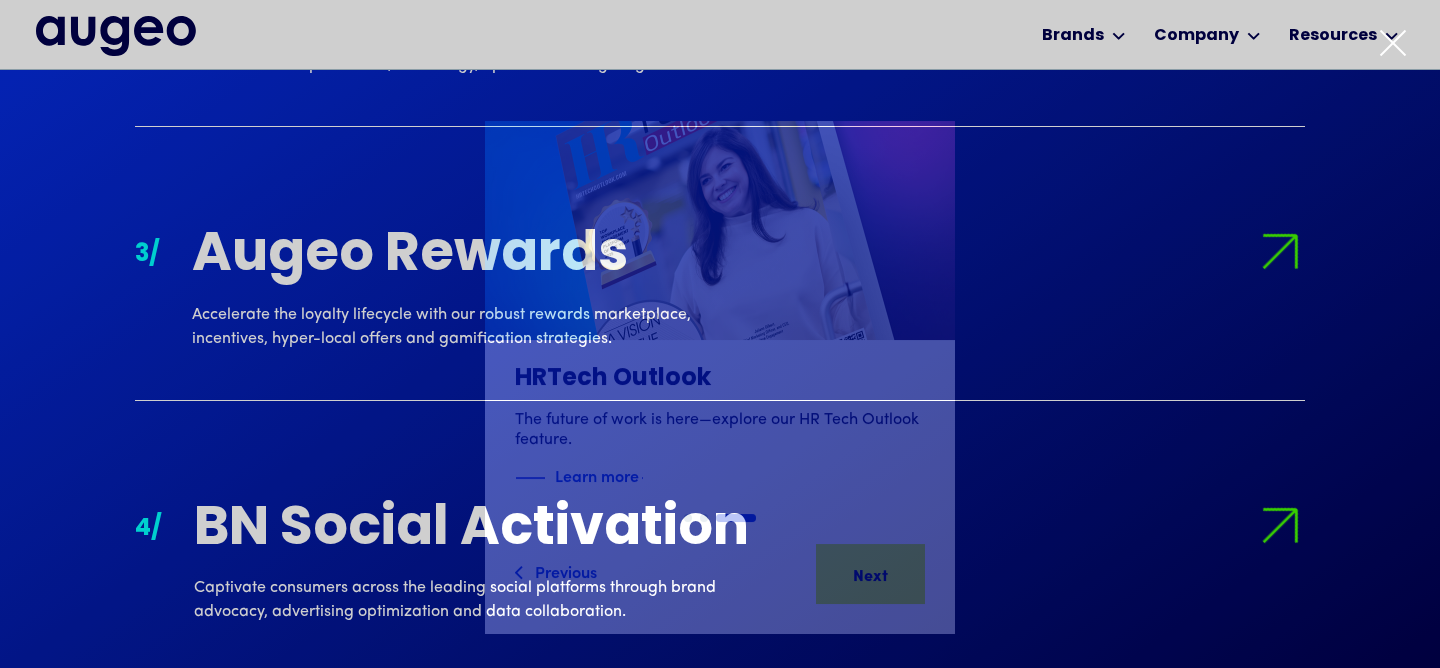 click at bounding box center (1393, 43) 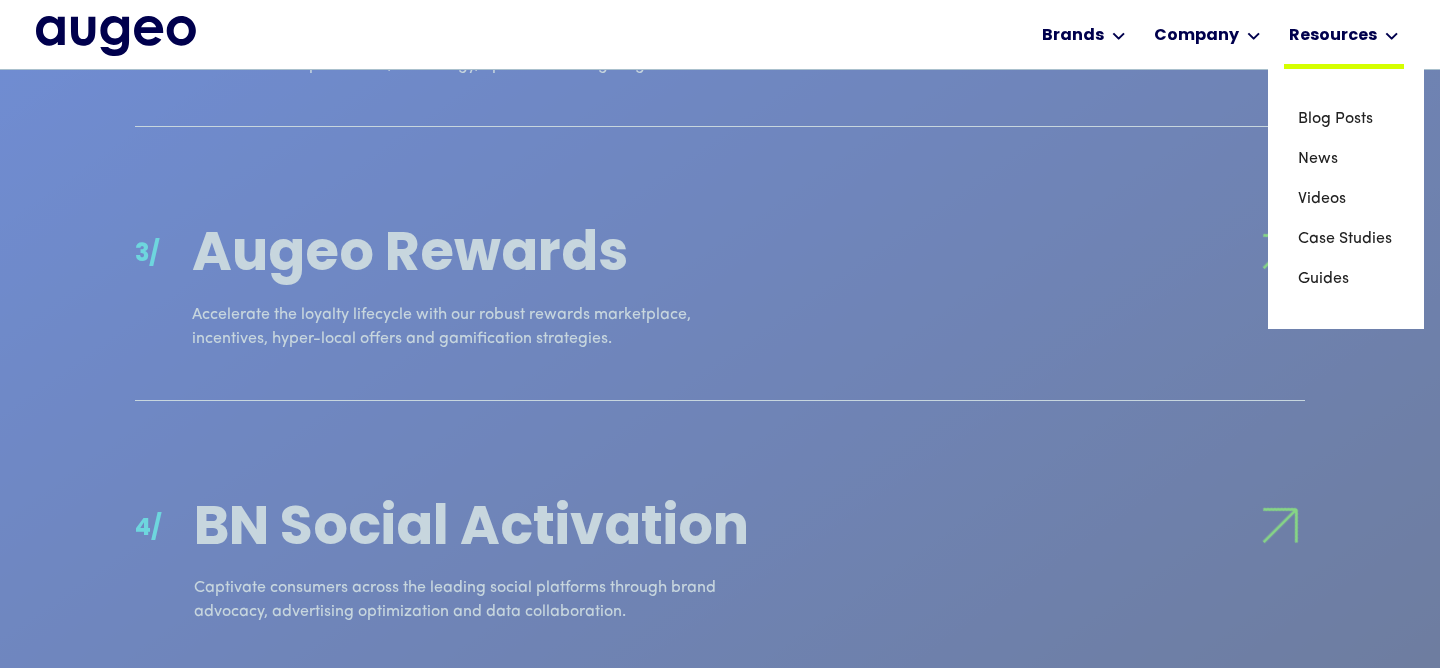 click on "Resources" at bounding box center [1333, 36] 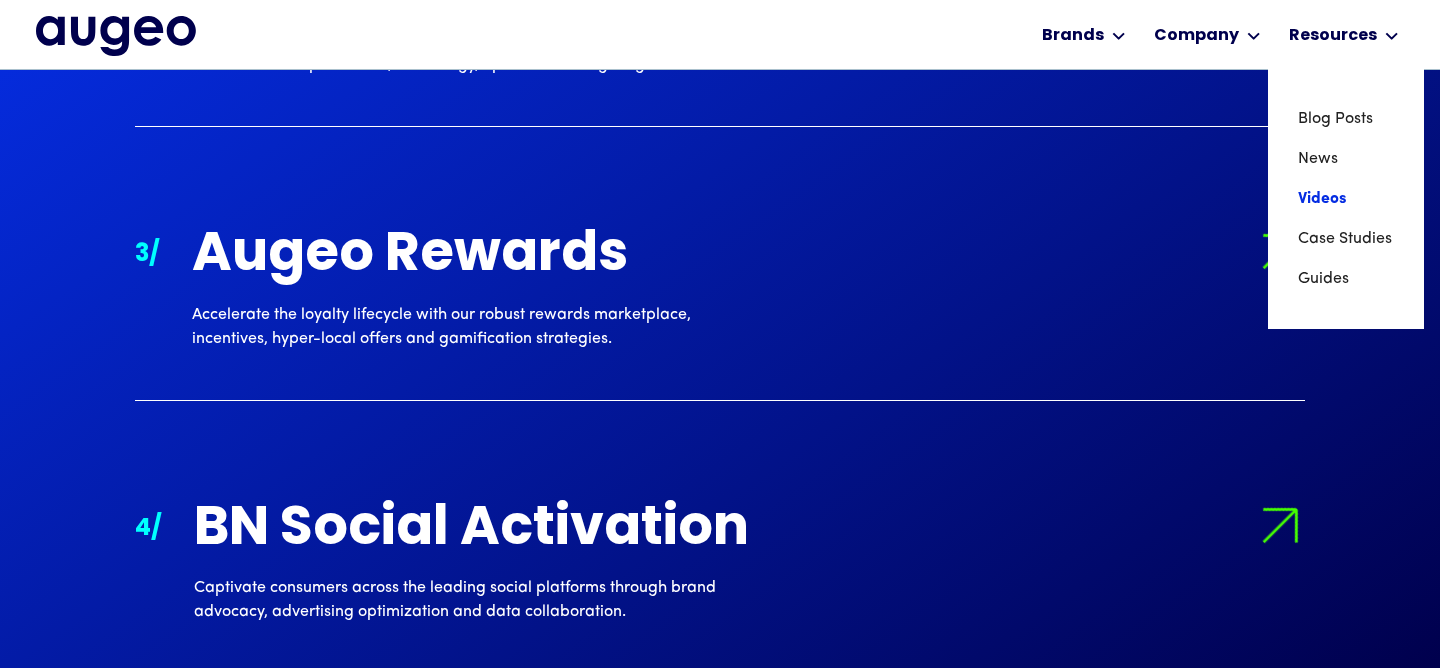 click on "Videos" at bounding box center (1346, 199) 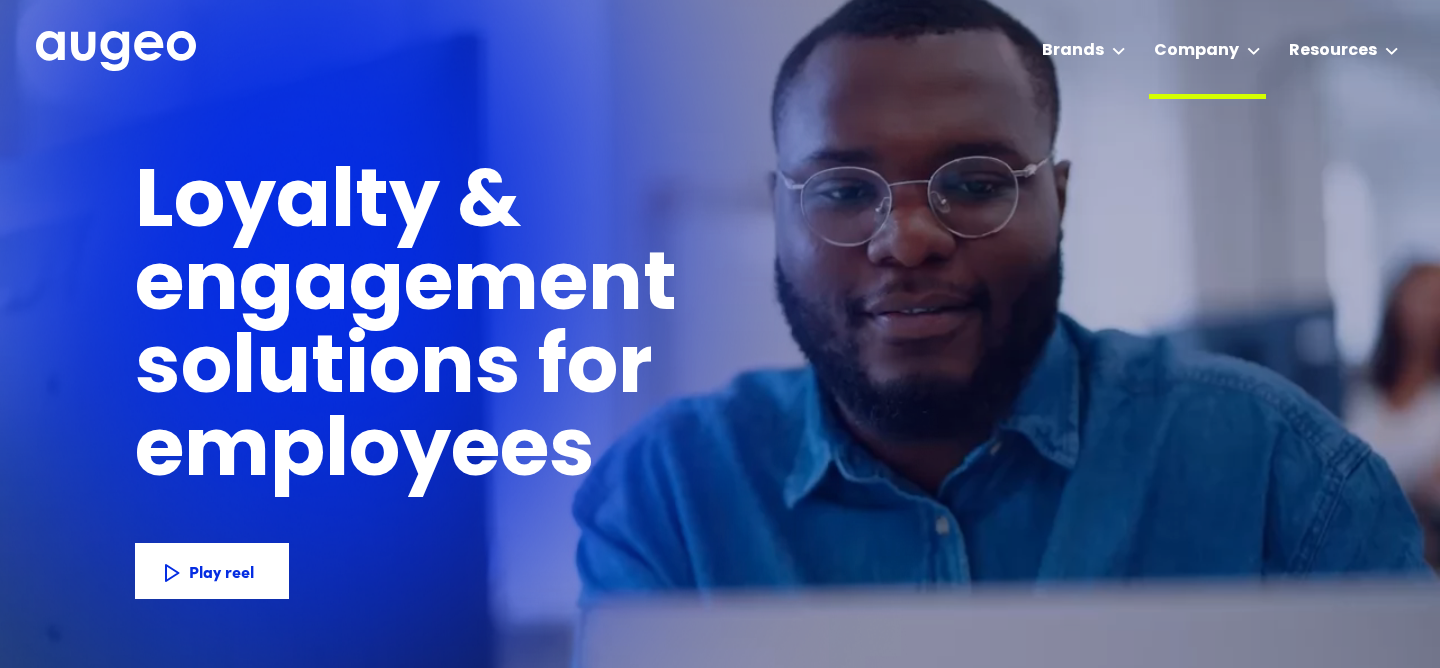 scroll, scrollTop: 0, scrollLeft: 0, axis: both 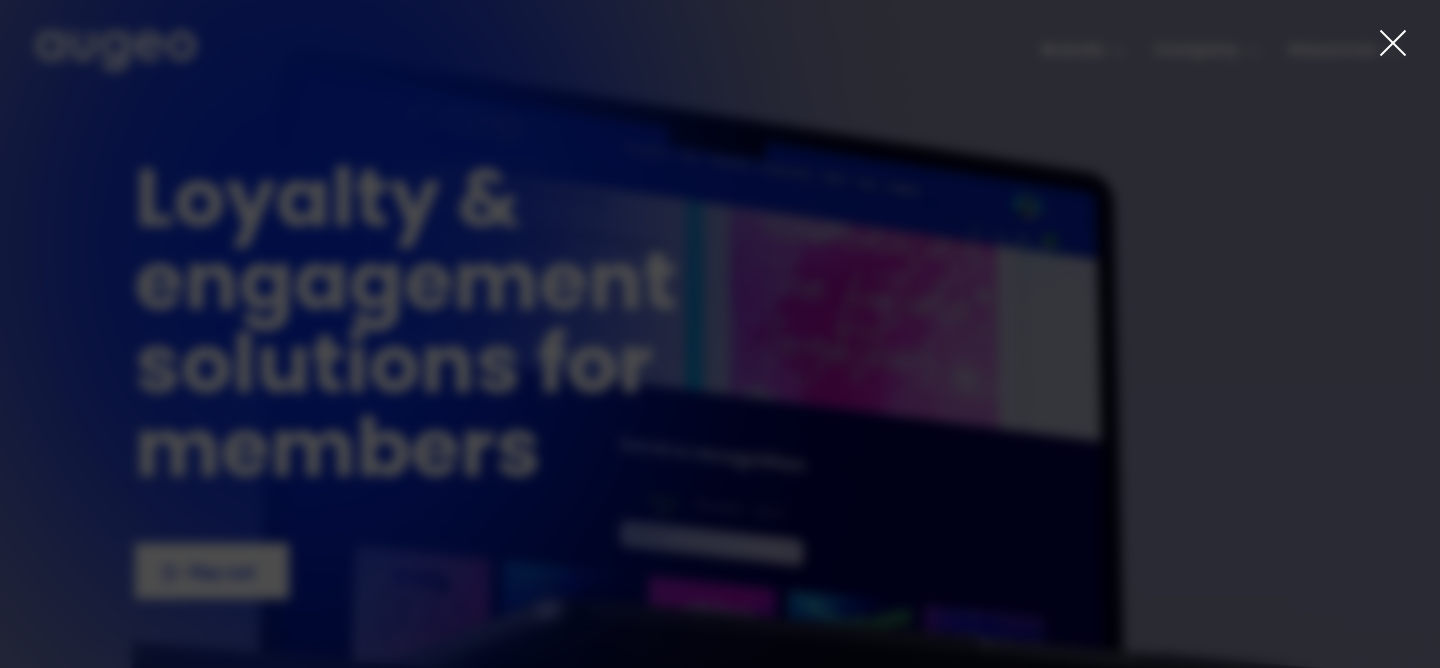 click at bounding box center (720, 334) 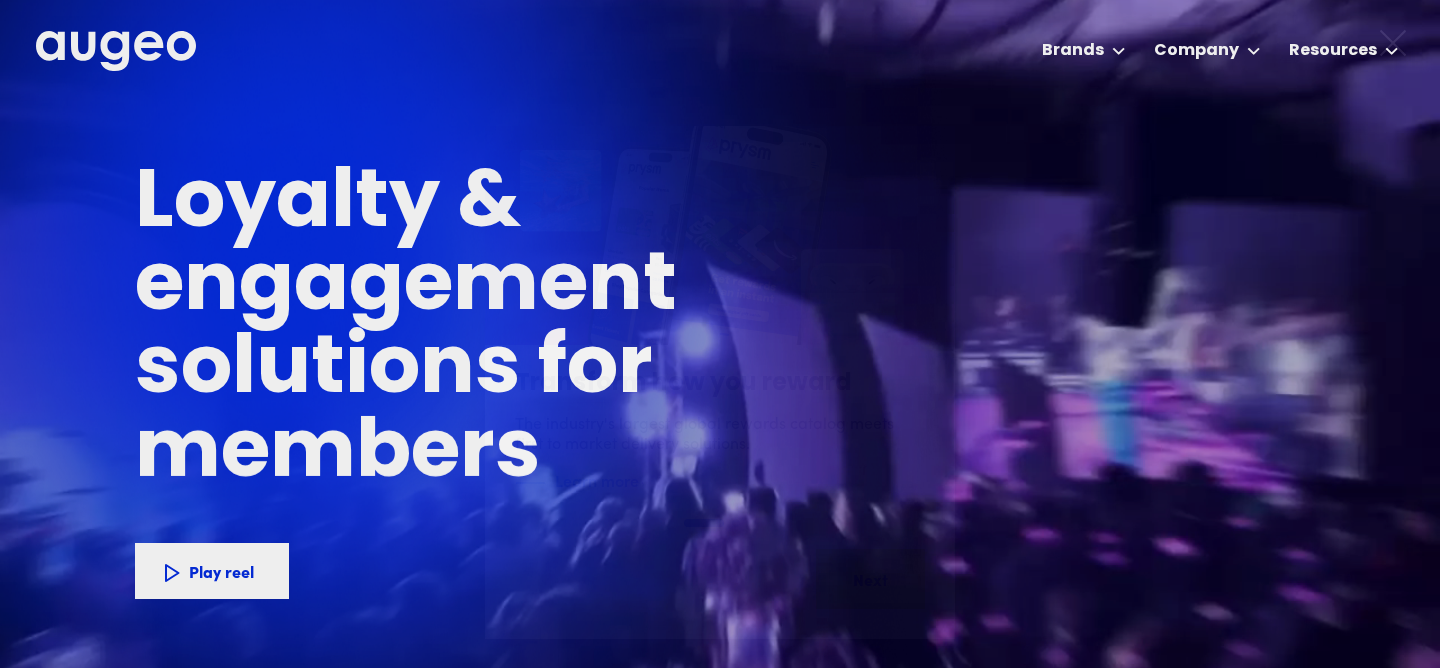 click at bounding box center [1393, 43] 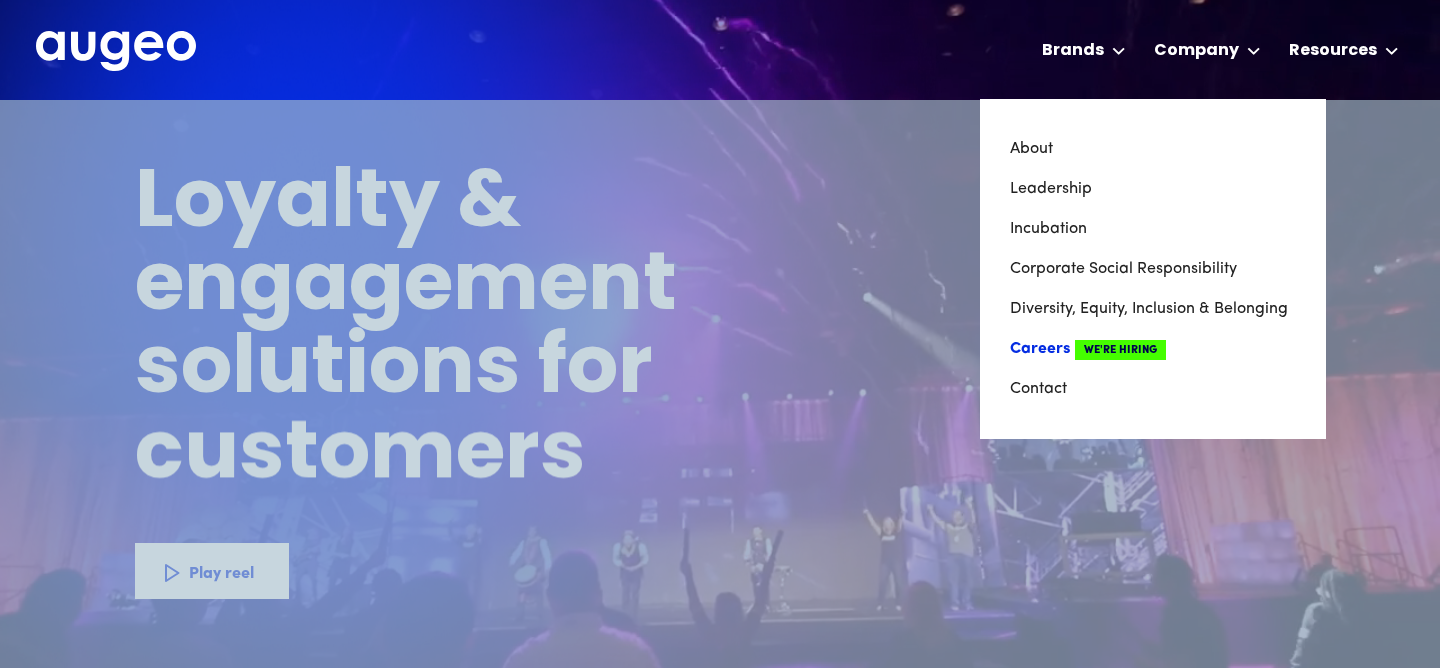 click on "Careers  We're Hiring" at bounding box center [1153, 349] 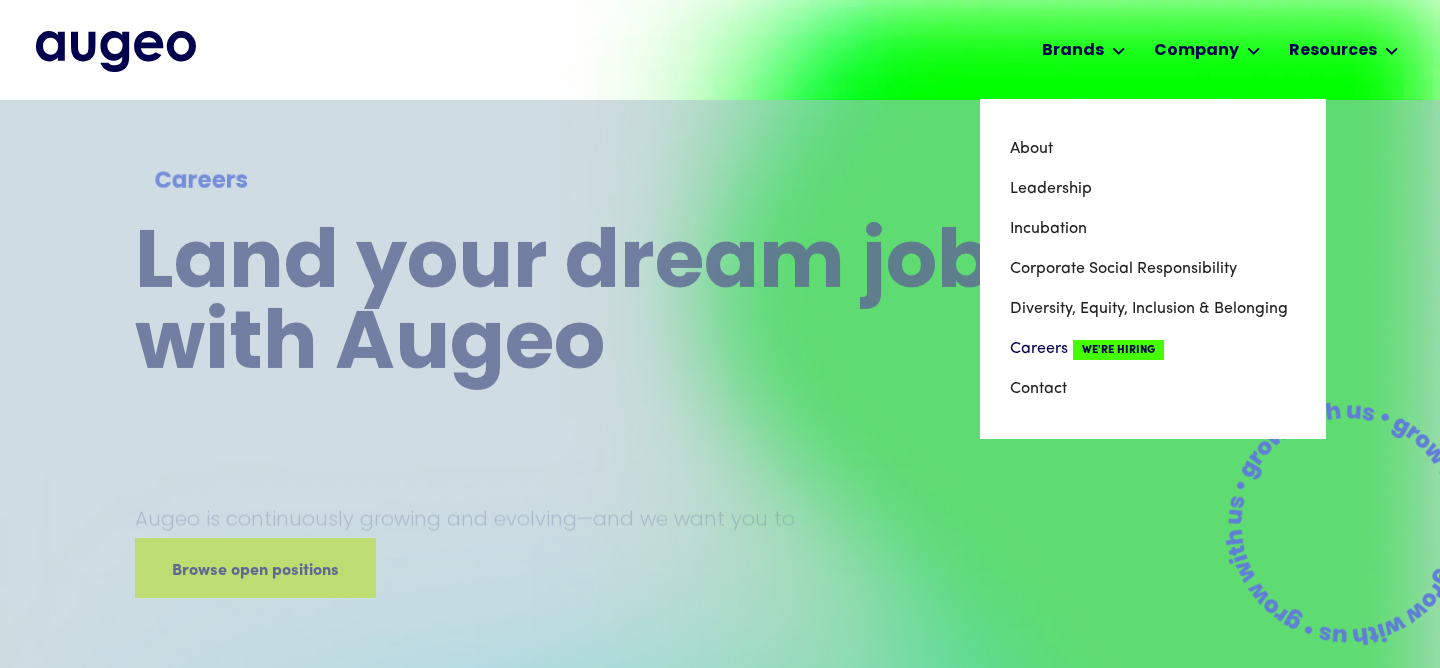 scroll, scrollTop: 0, scrollLeft: 0, axis: both 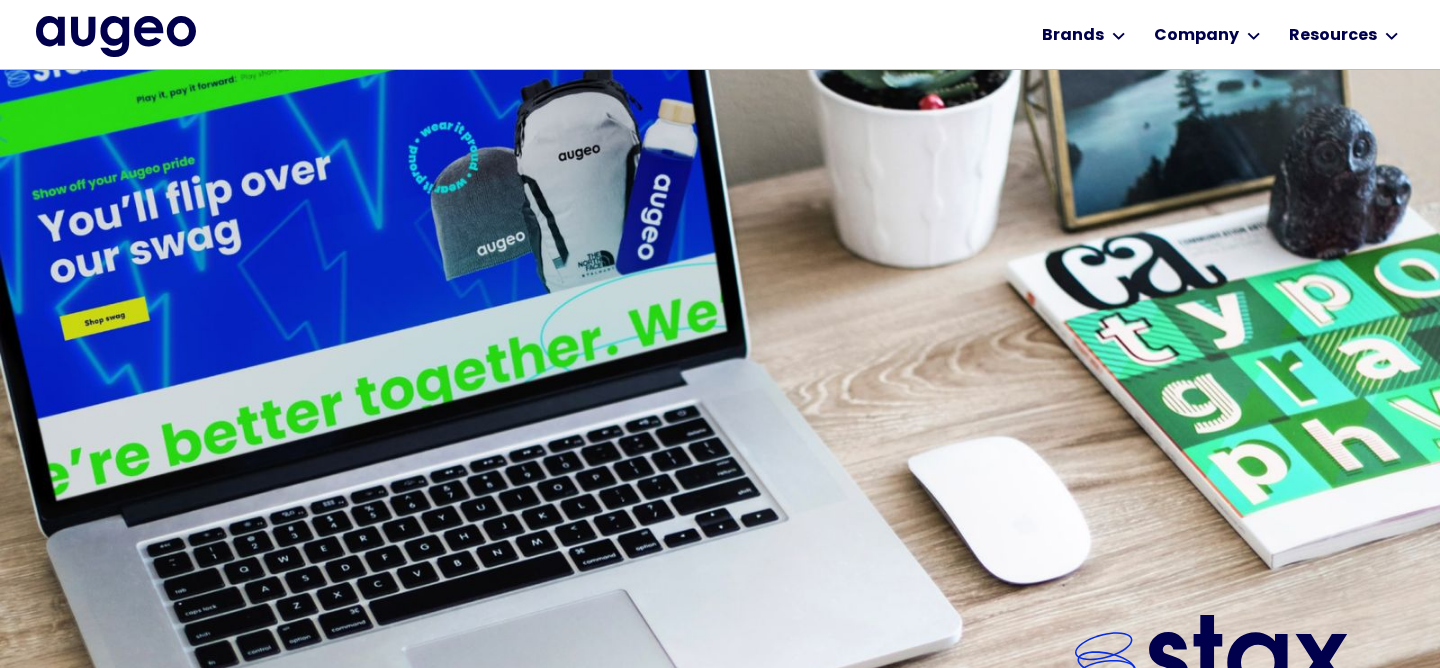 click at bounding box center [720, 371] 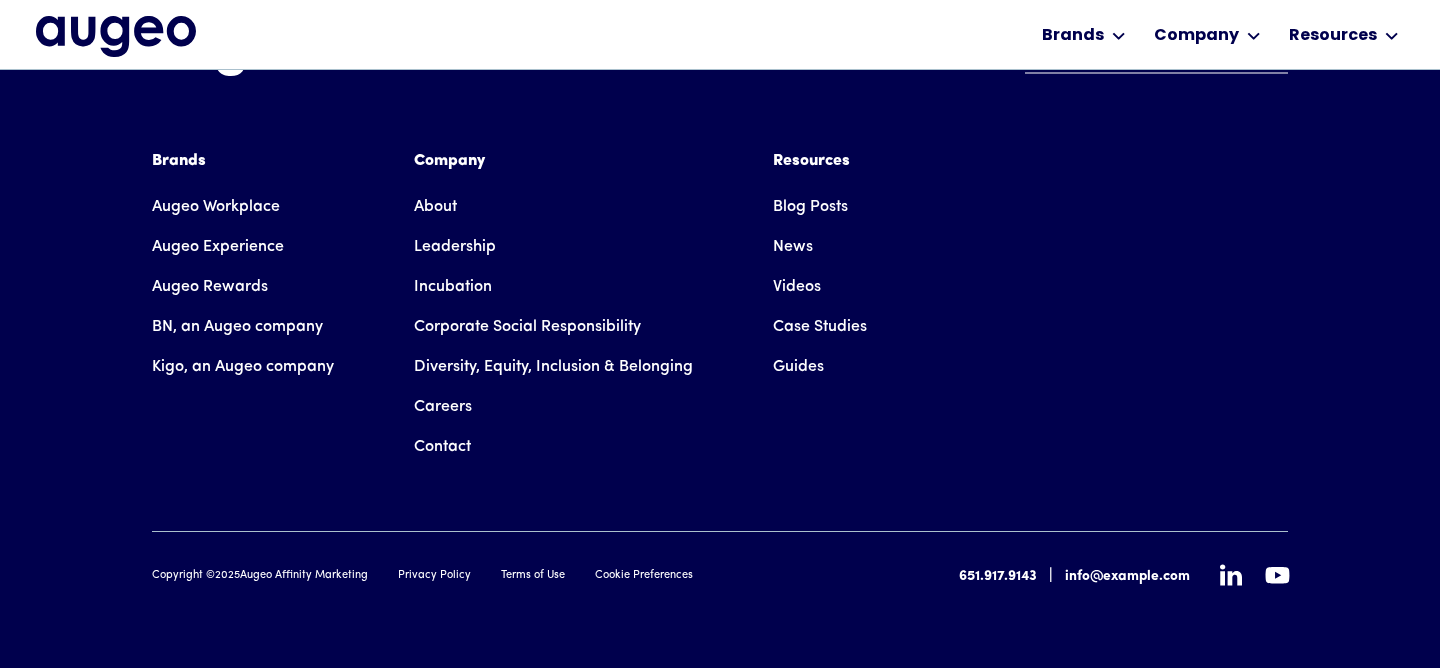 scroll, scrollTop: 5277, scrollLeft: 0, axis: vertical 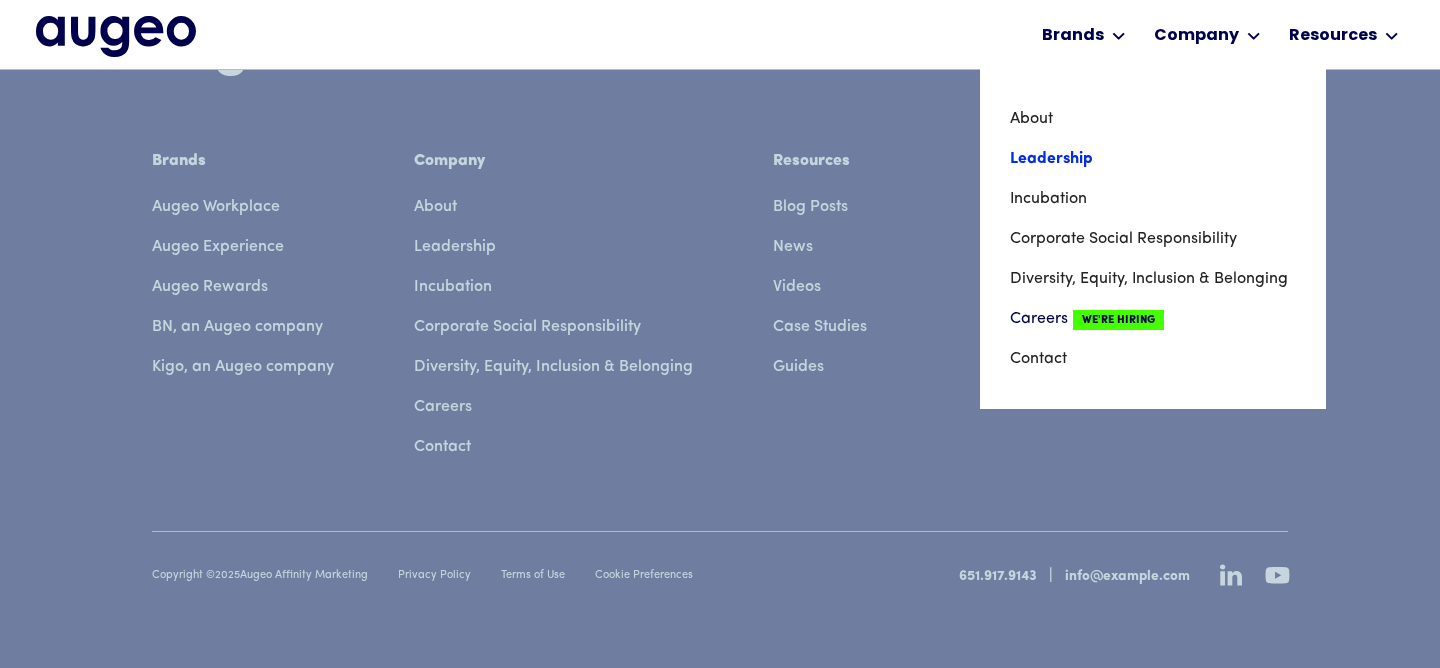 click on "Leadership" at bounding box center (1153, 159) 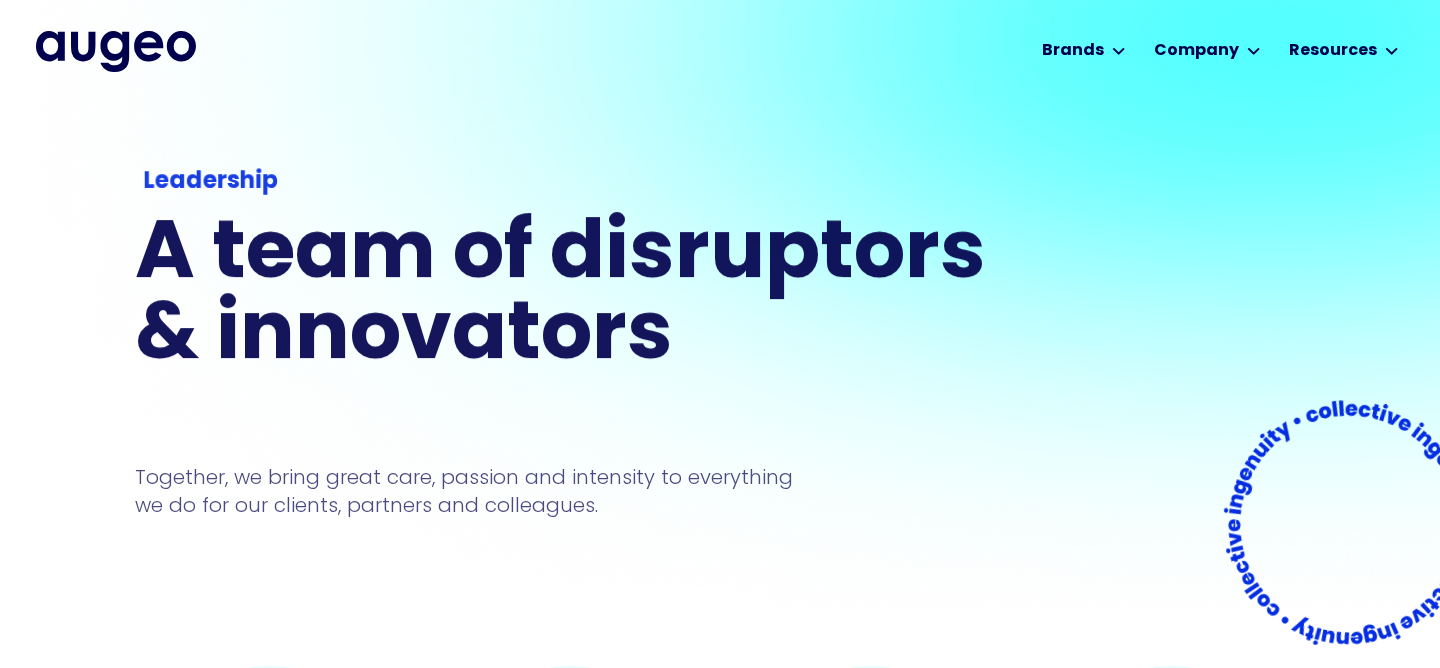 scroll, scrollTop: 0, scrollLeft: 0, axis: both 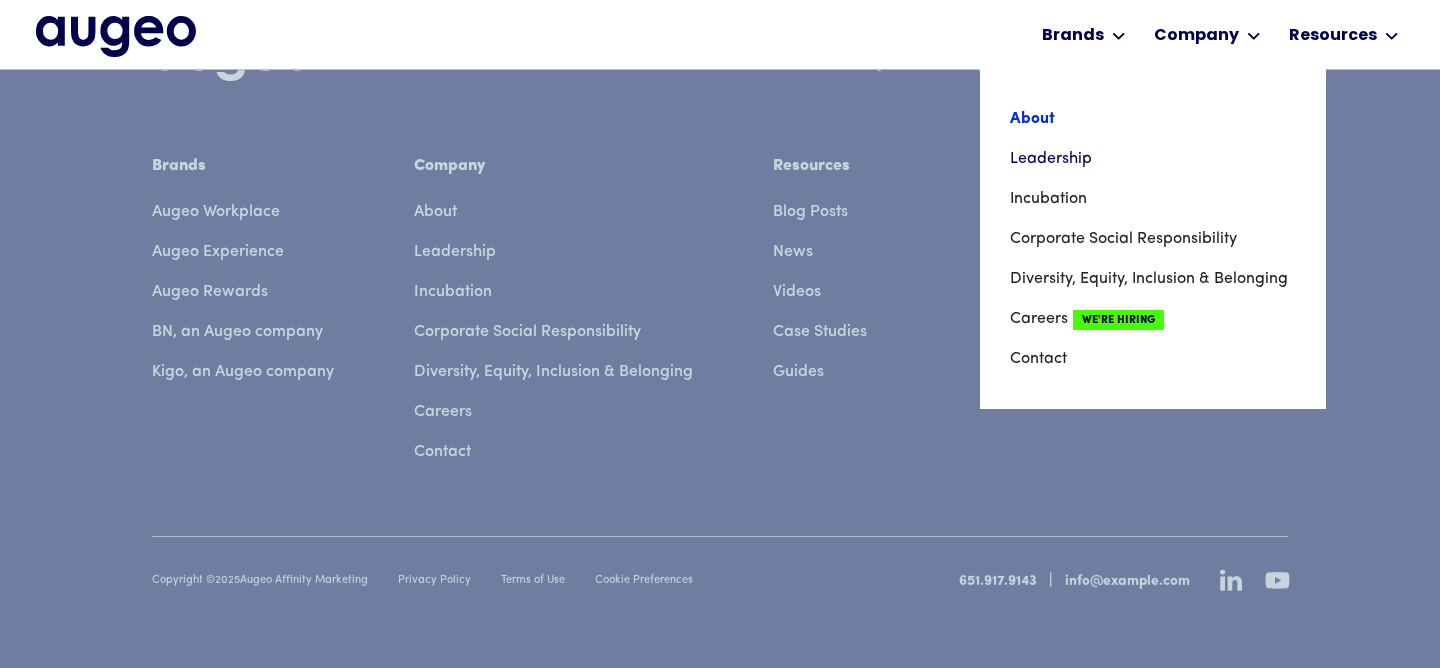 click on "About" at bounding box center [1153, 119] 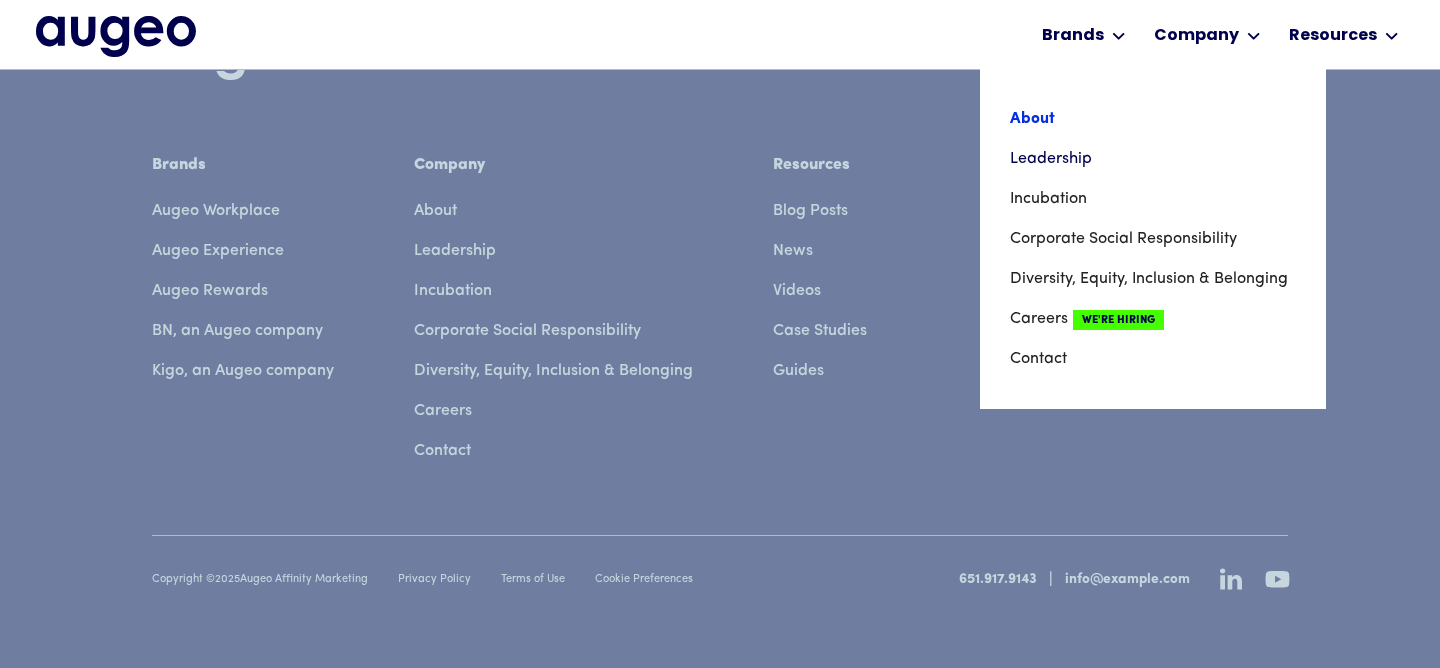 scroll, scrollTop: 3066, scrollLeft: 0, axis: vertical 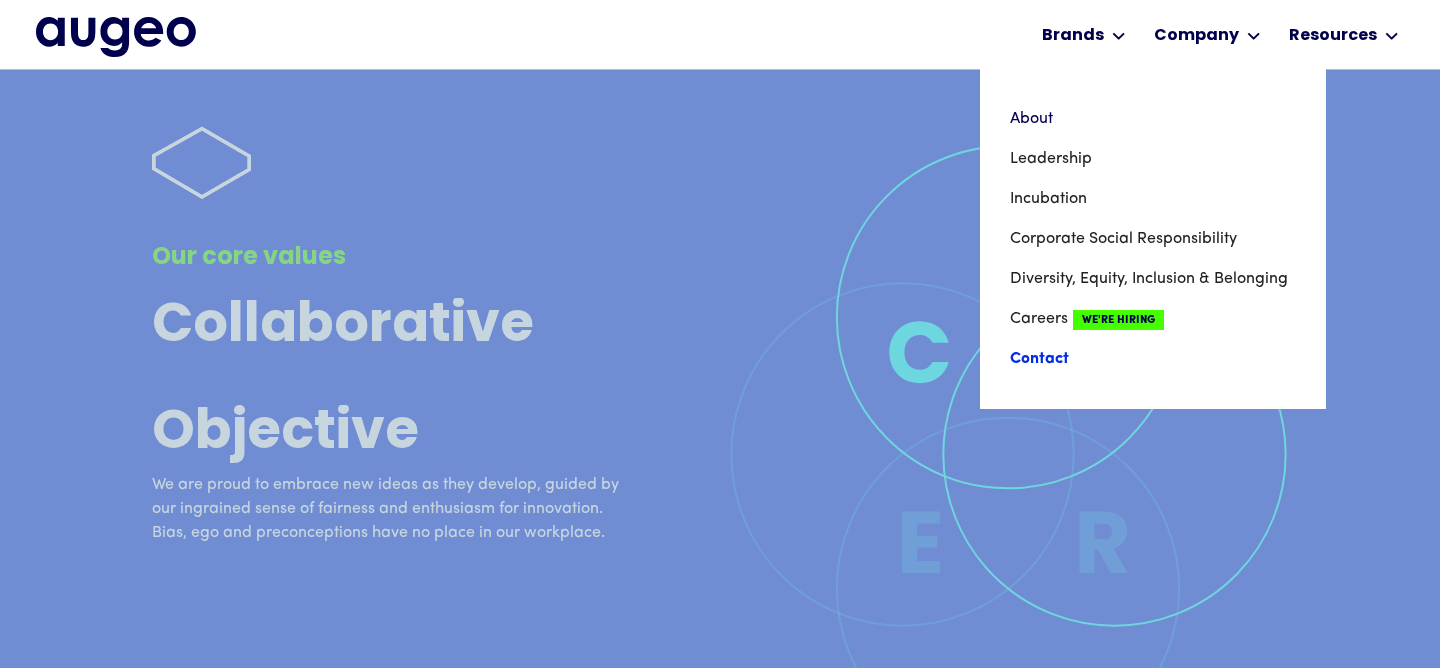 click on "Contact" at bounding box center [1153, 359] 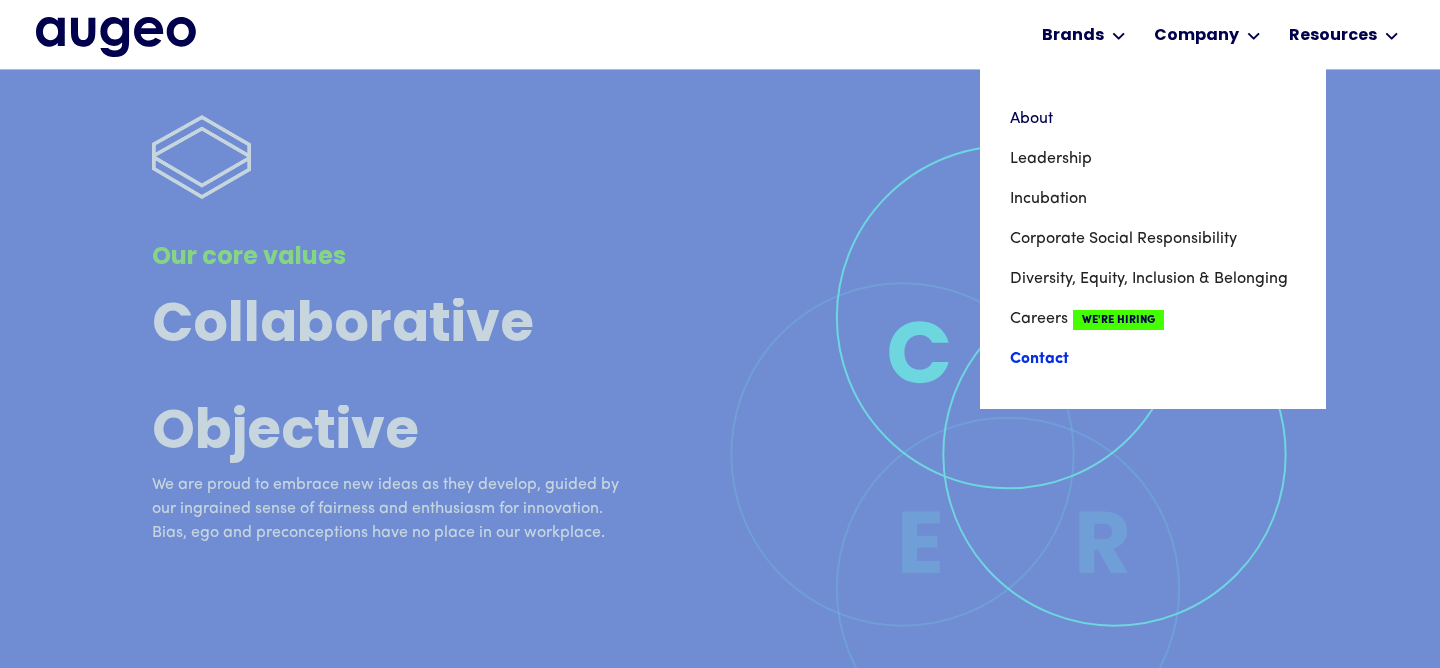 scroll, scrollTop: 4876, scrollLeft: 0, axis: vertical 